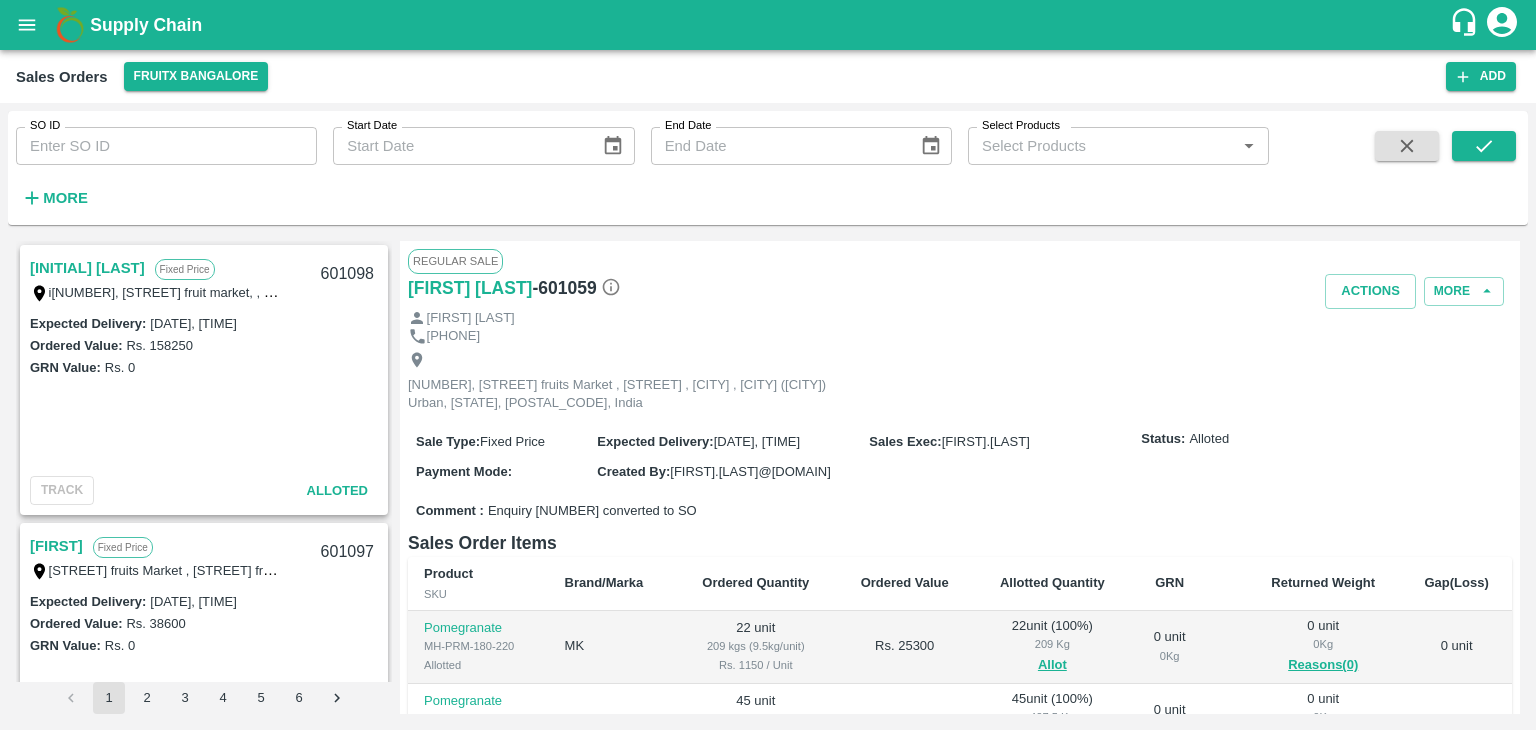 scroll, scrollTop: 0, scrollLeft: 0, axis: both 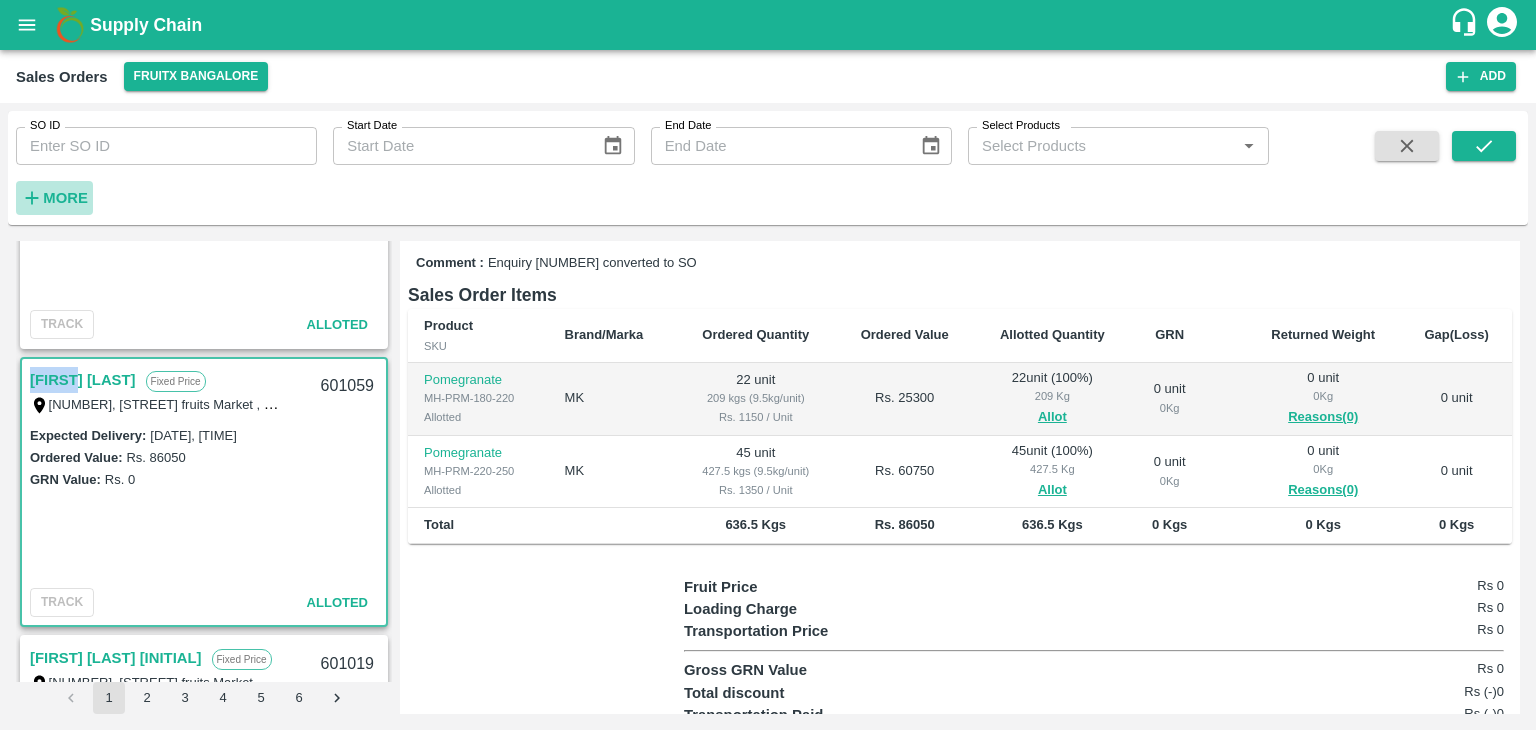 click on "More" at bounding box center (65, 198) 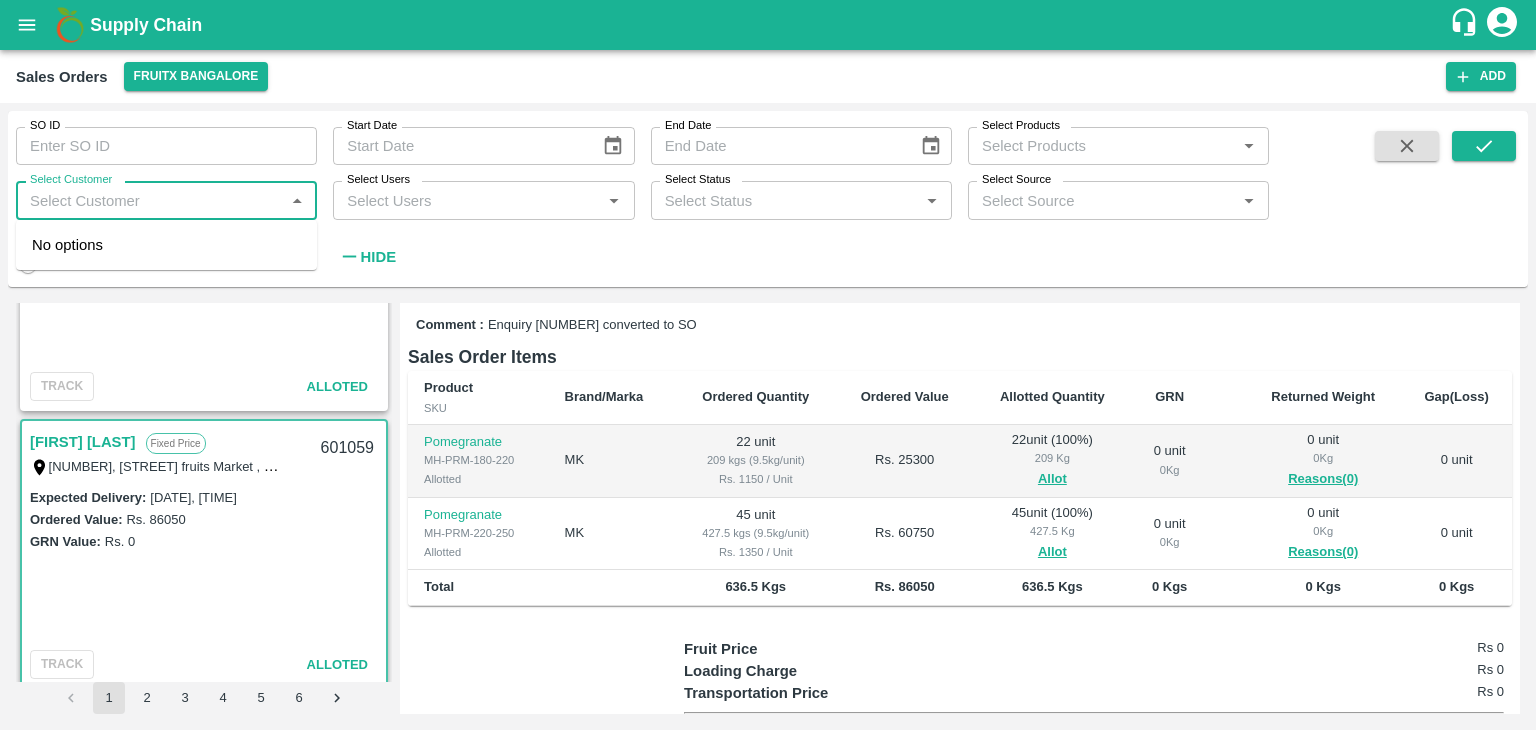 click on "Select Customer" at bounding box center (150, 200) 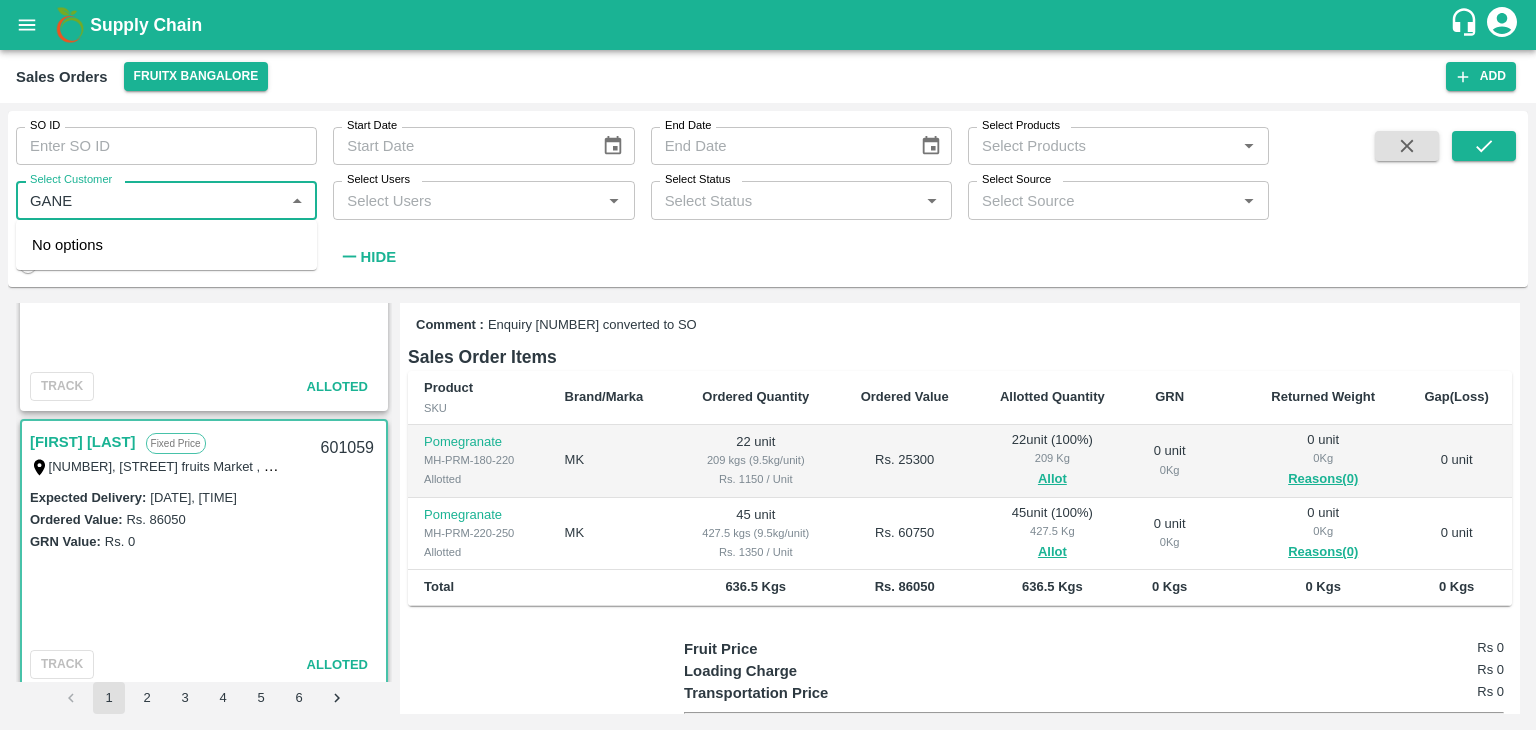 type on "GANES" 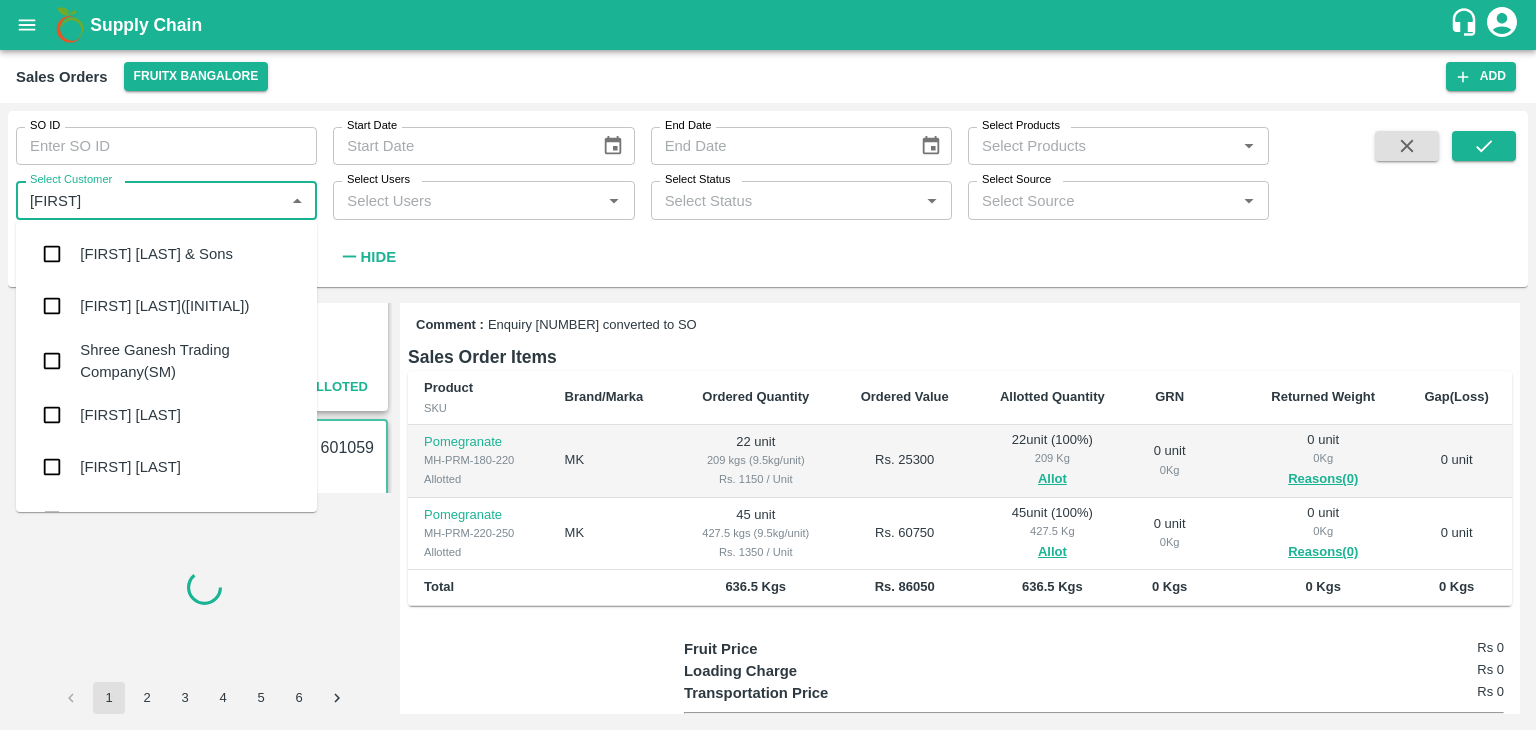 type on "600861" 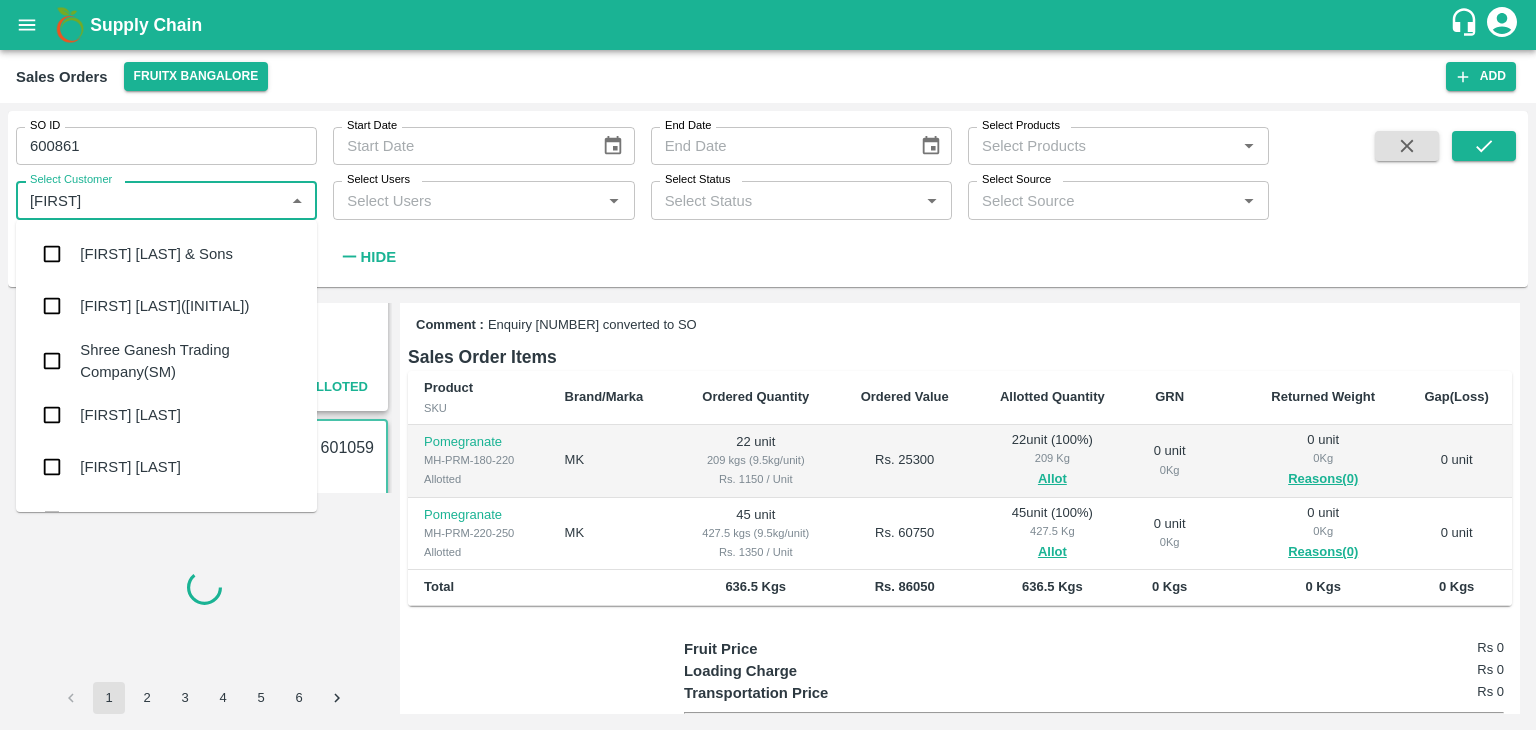 type 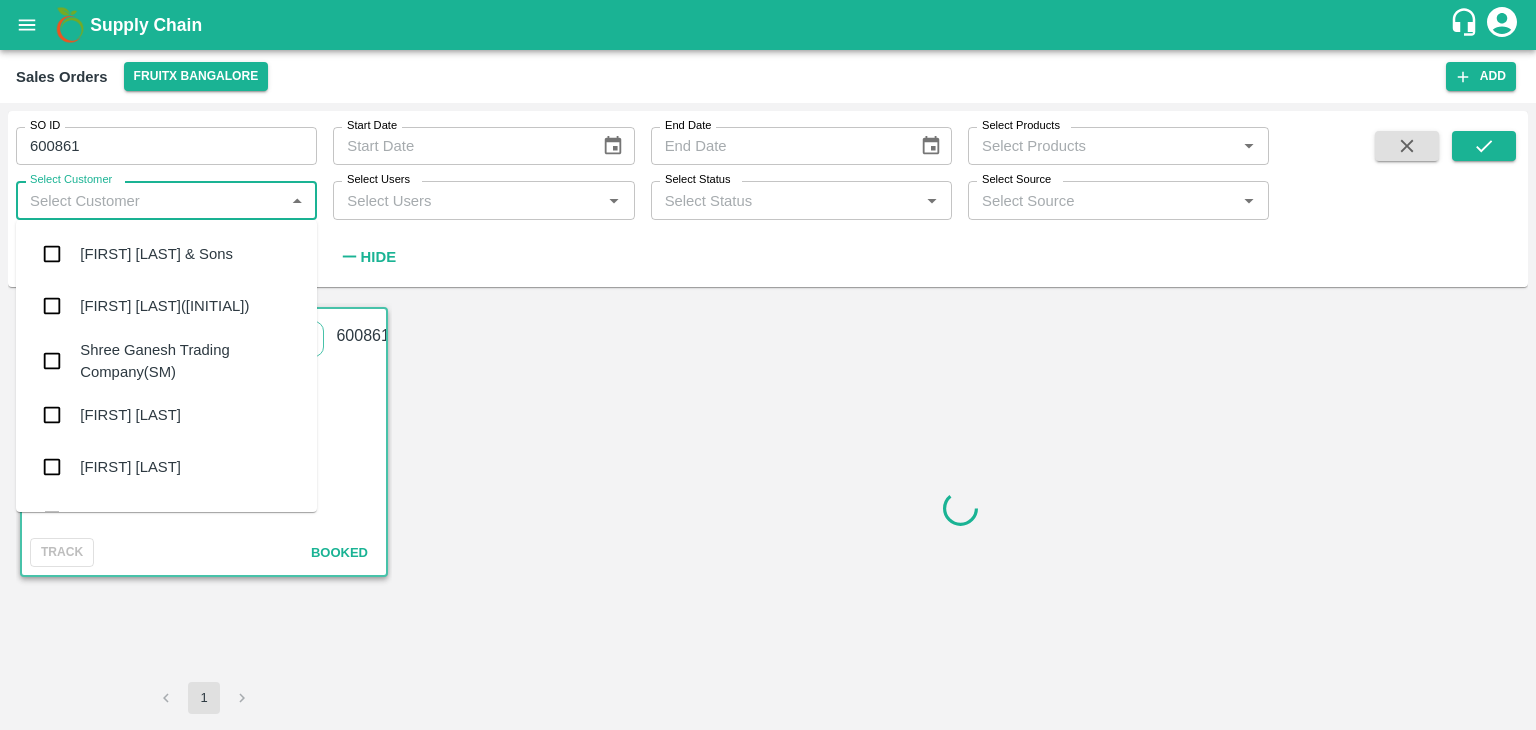 scroll, scrollTop: 0, scrollLeft: 0, axis: both 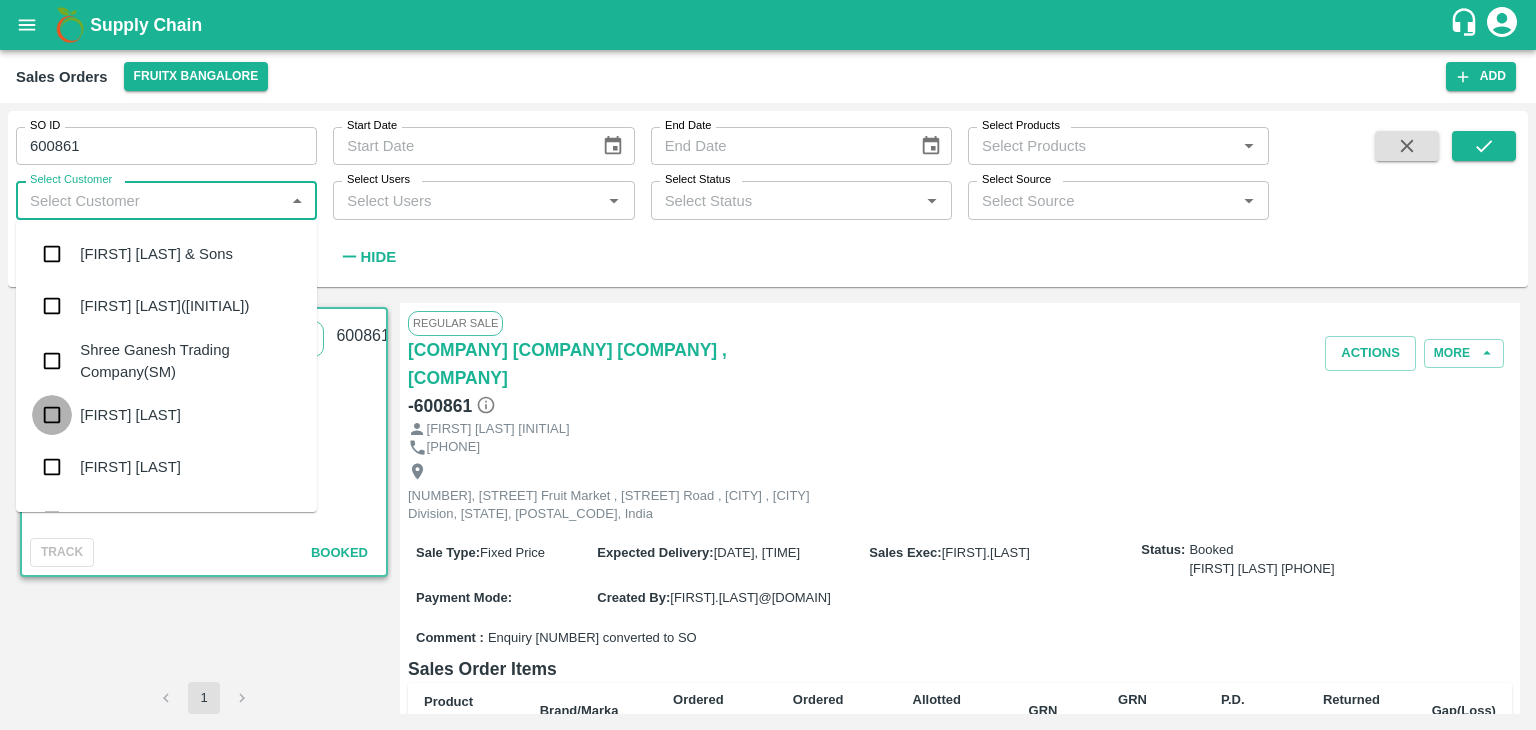 click at bounding box center (52, 415) 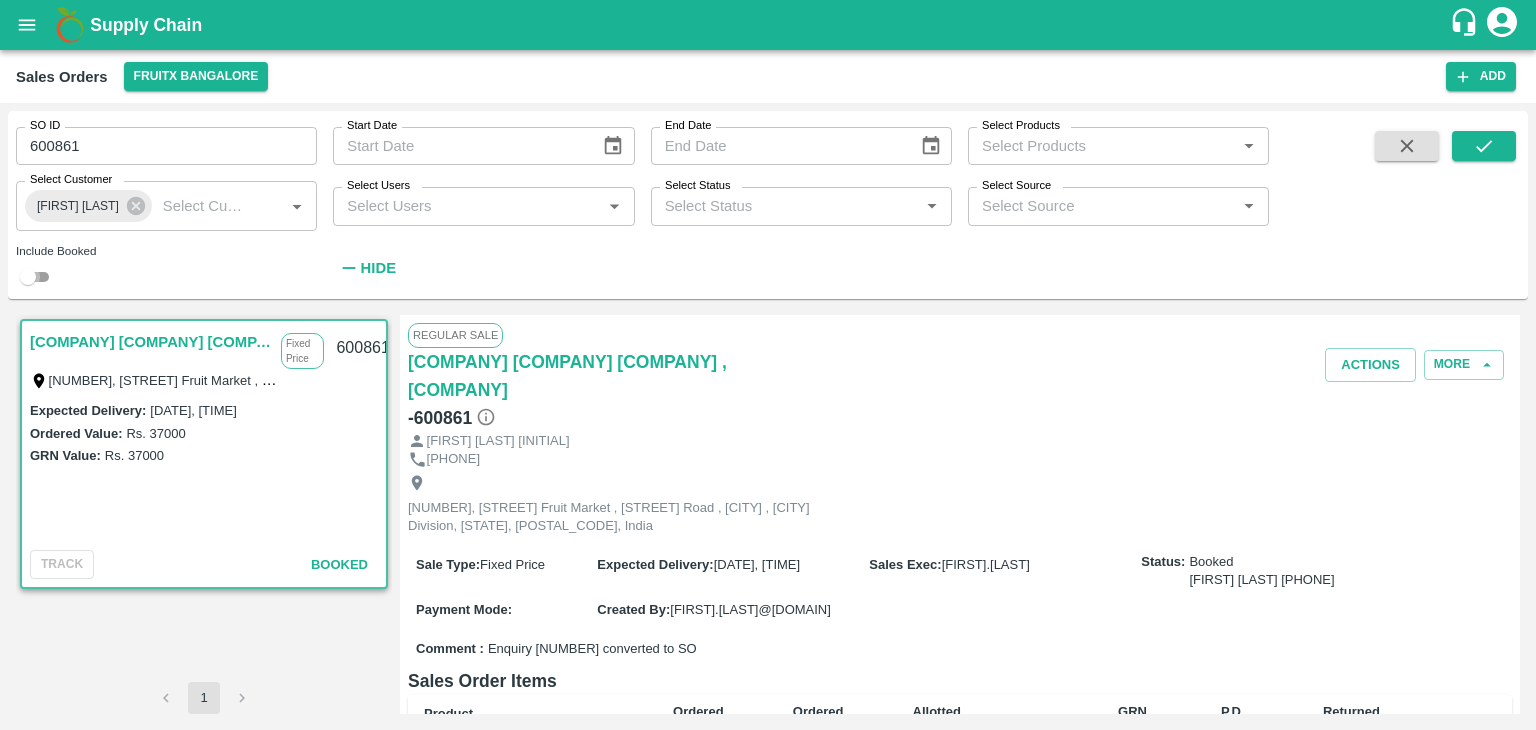 click at bounding box center [28, 277] 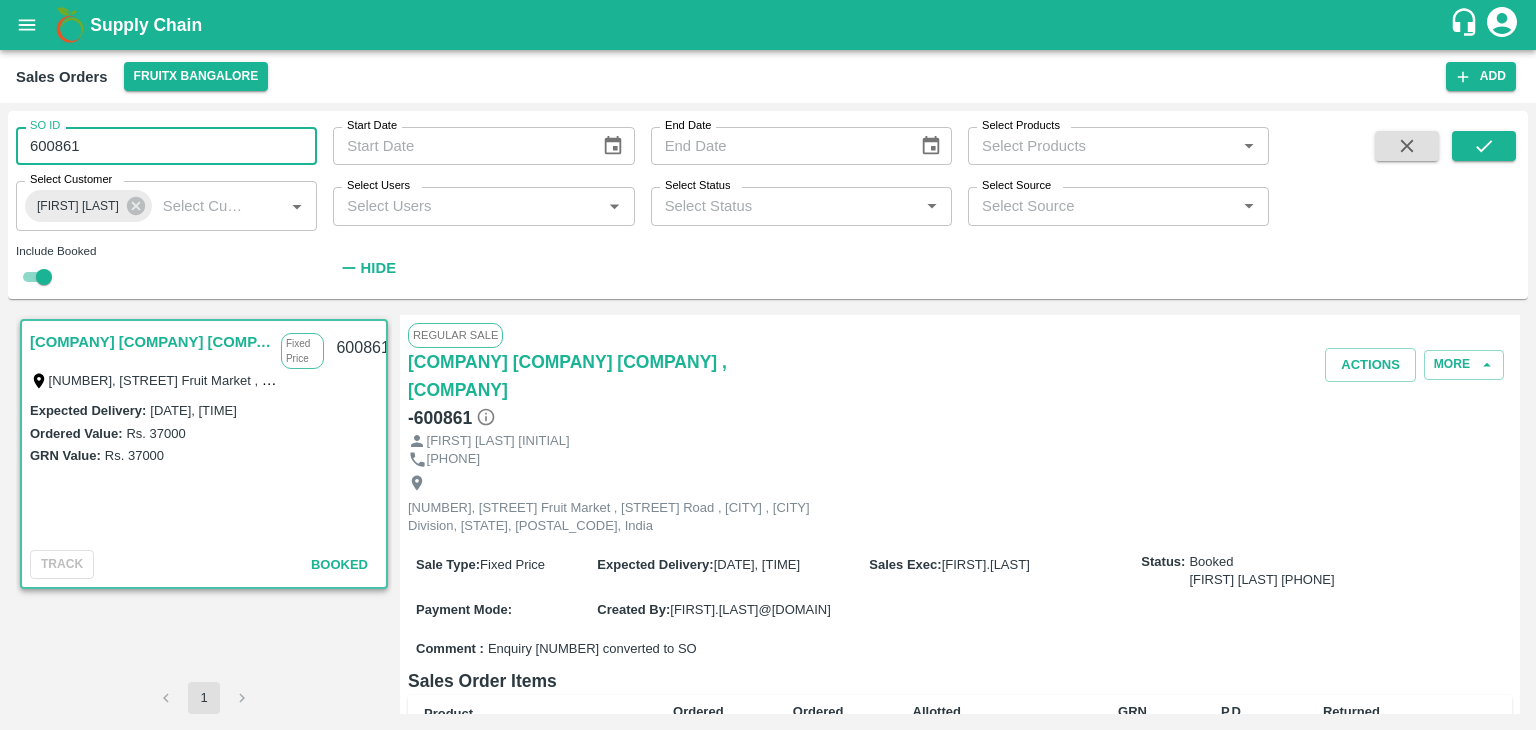 click on "600861" at bounding box center (166, 146) 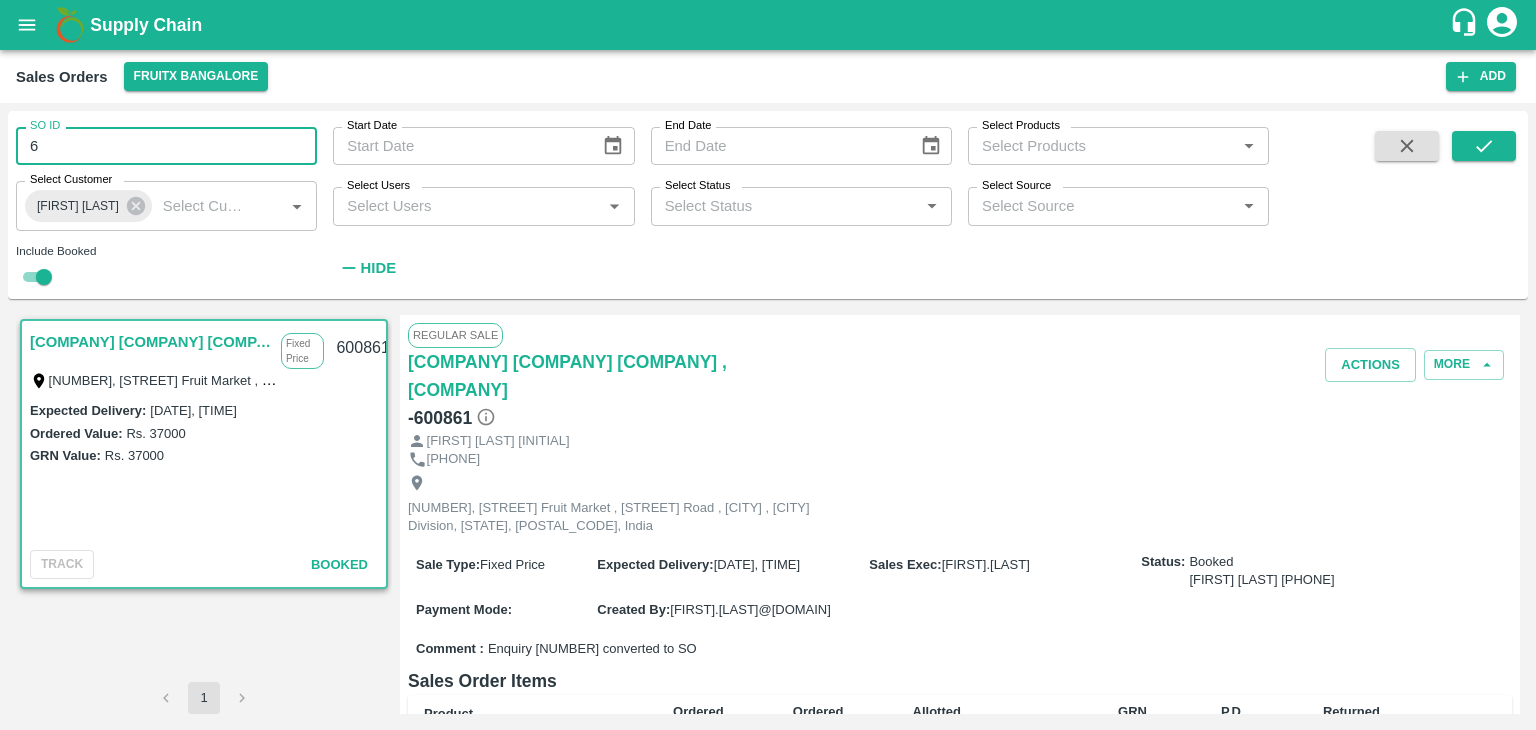 type on "6" 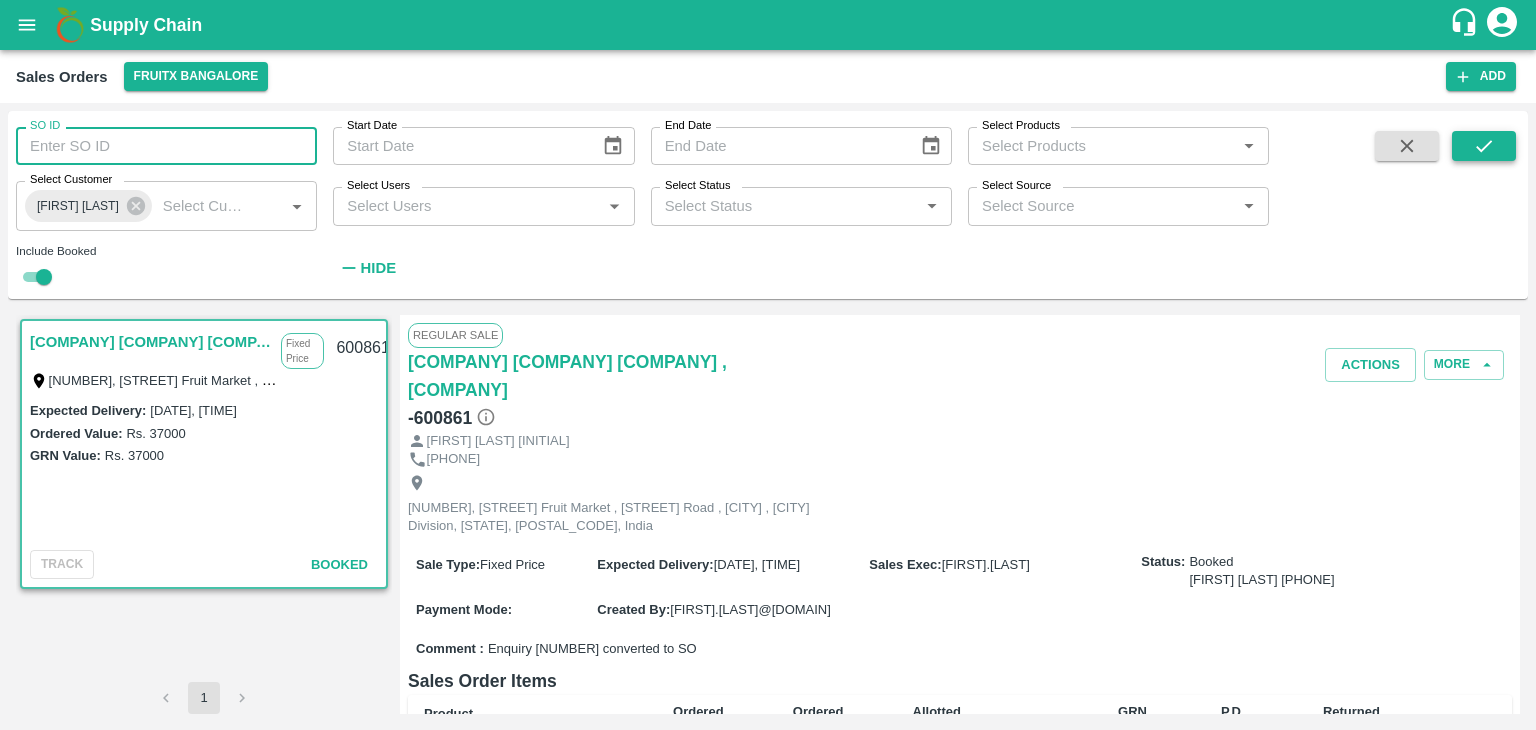 type 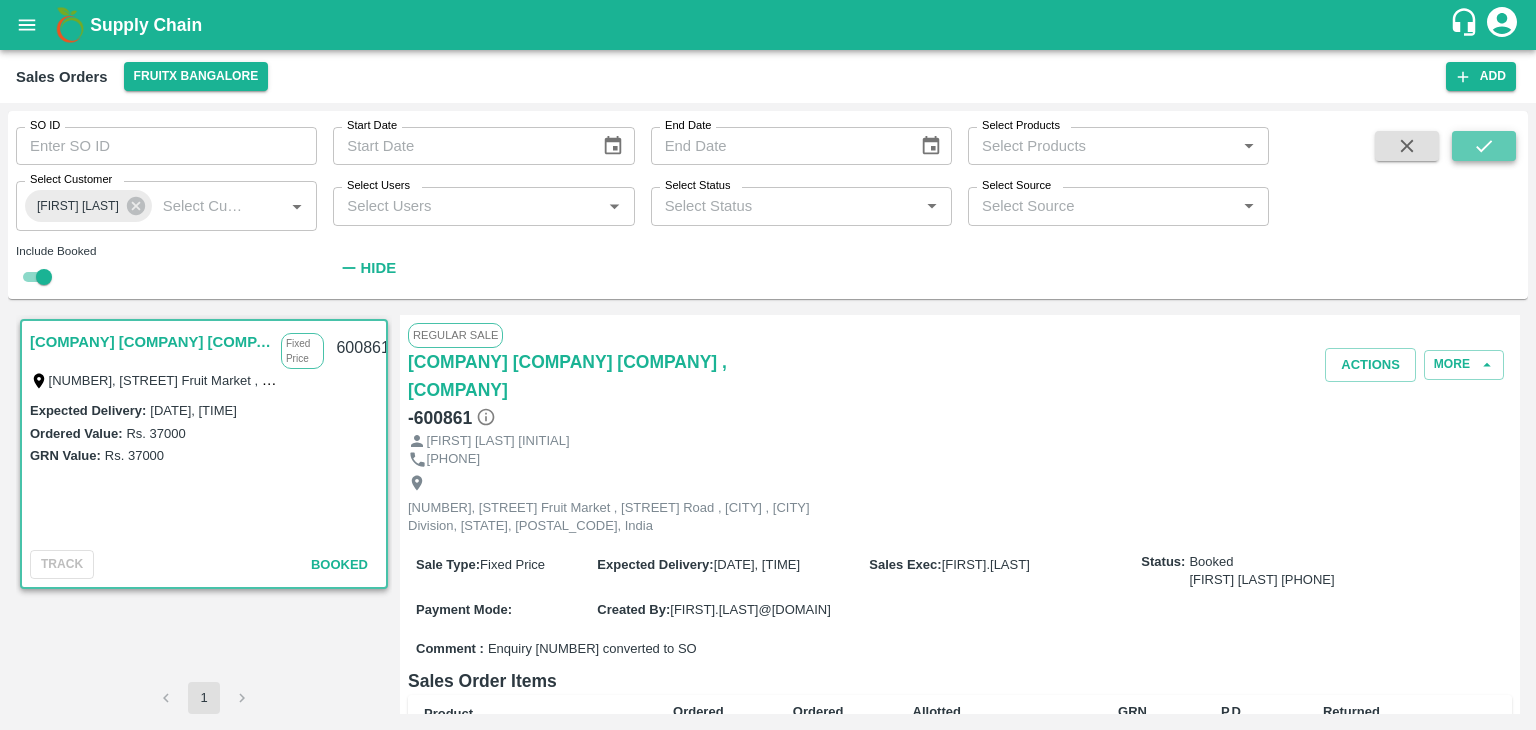 click 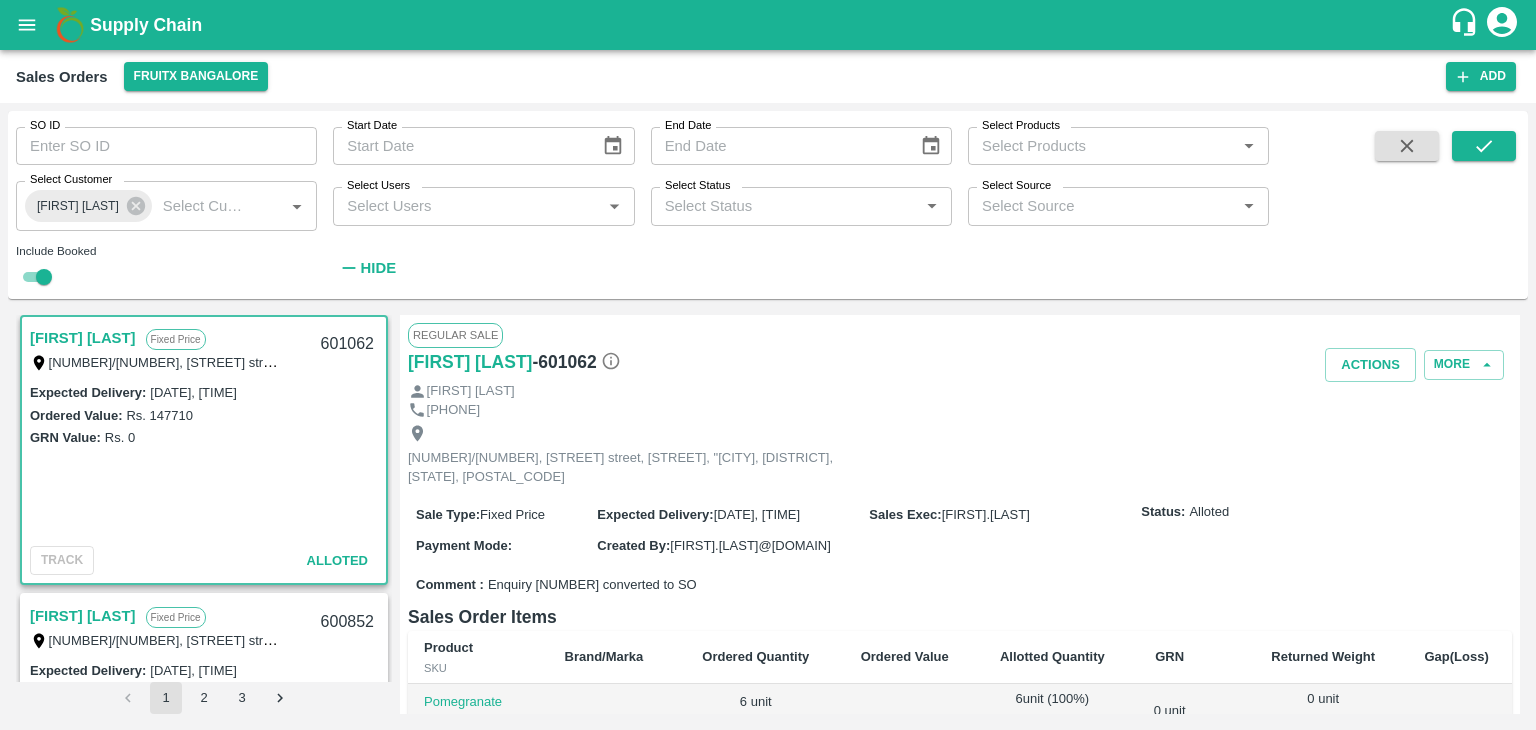scroll, scrollTop: 0, scrollLeft: 0, axis: both 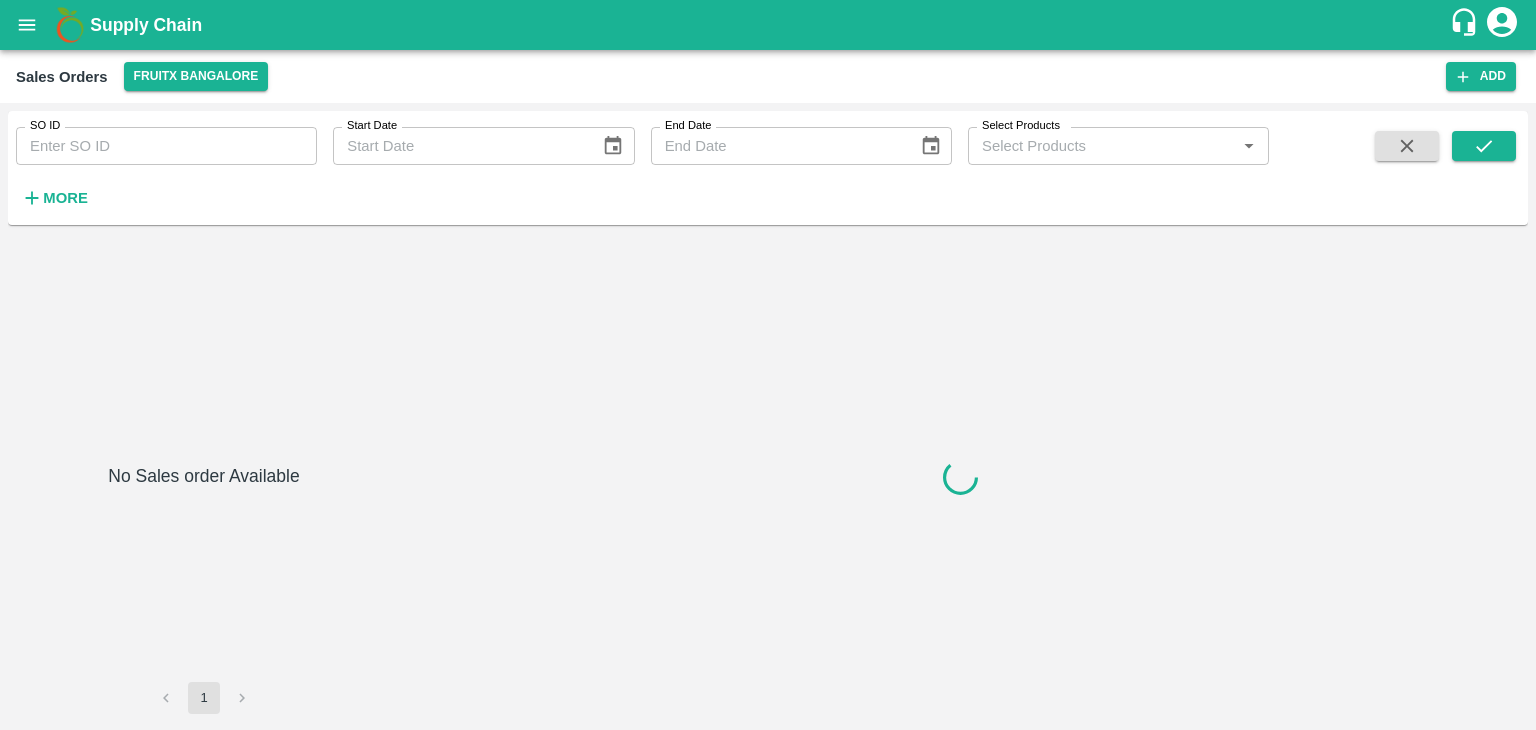 type on "601062" 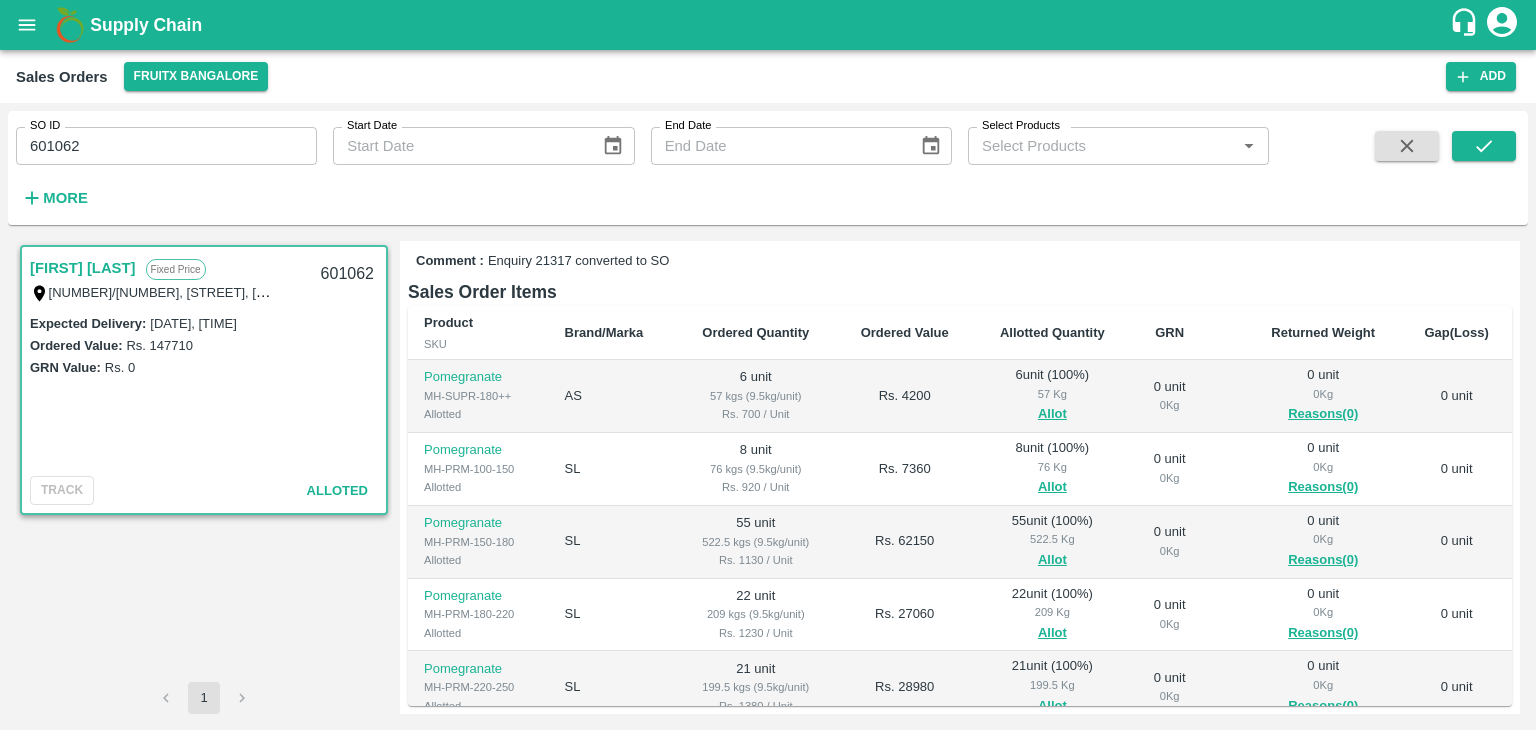 scroll, scrollTop: 232, scrollLeft: 0, axis: vertical 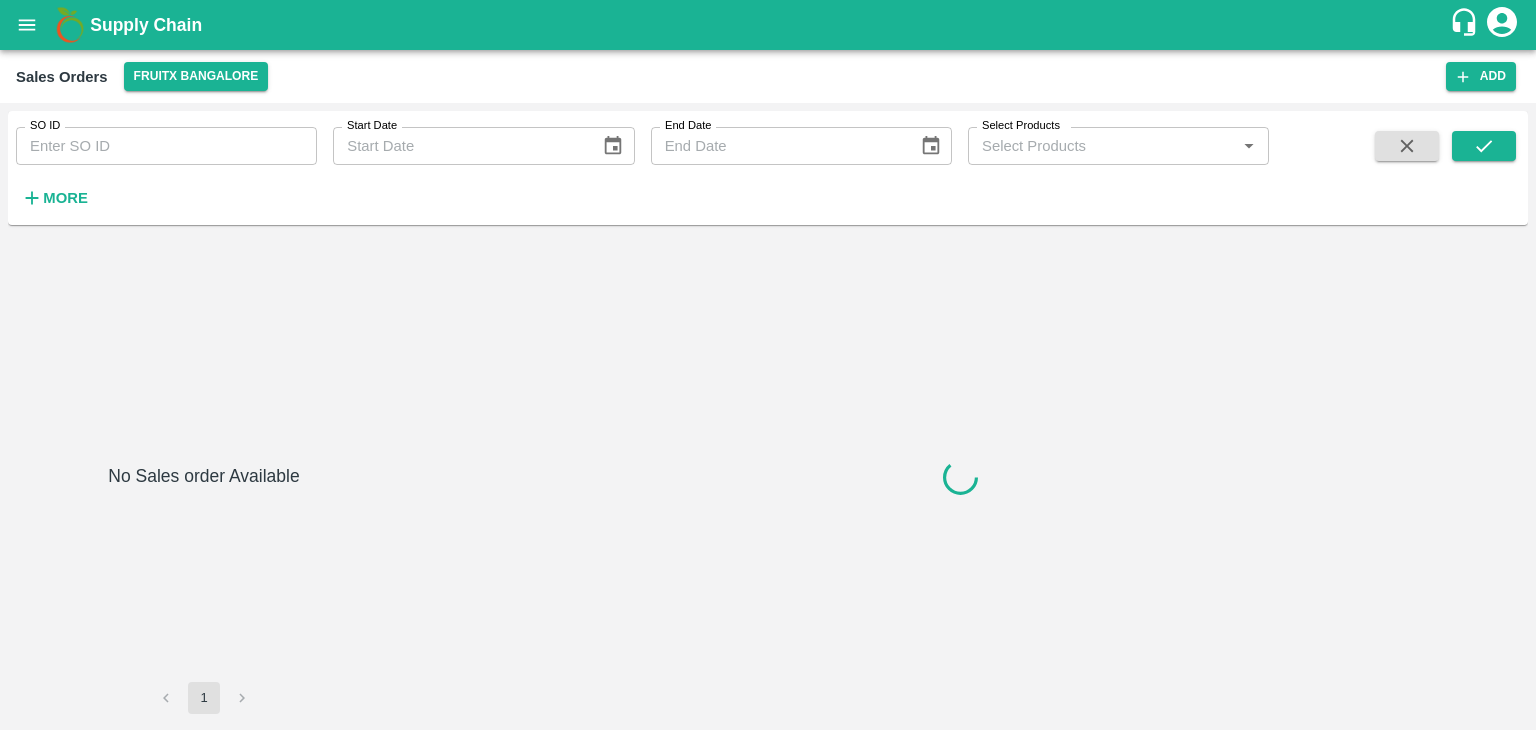 type on "600861" 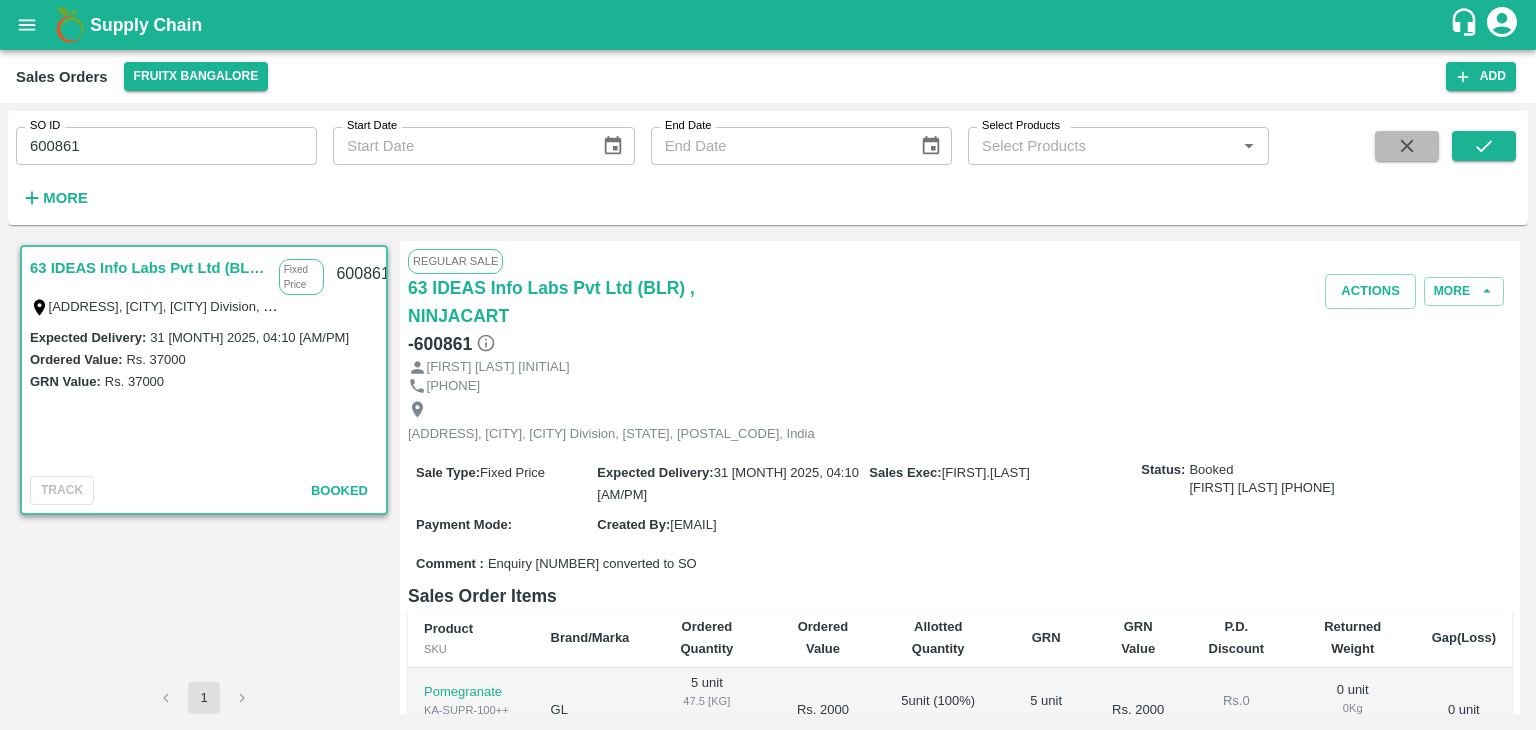 click at bounding box center [1407, 146] 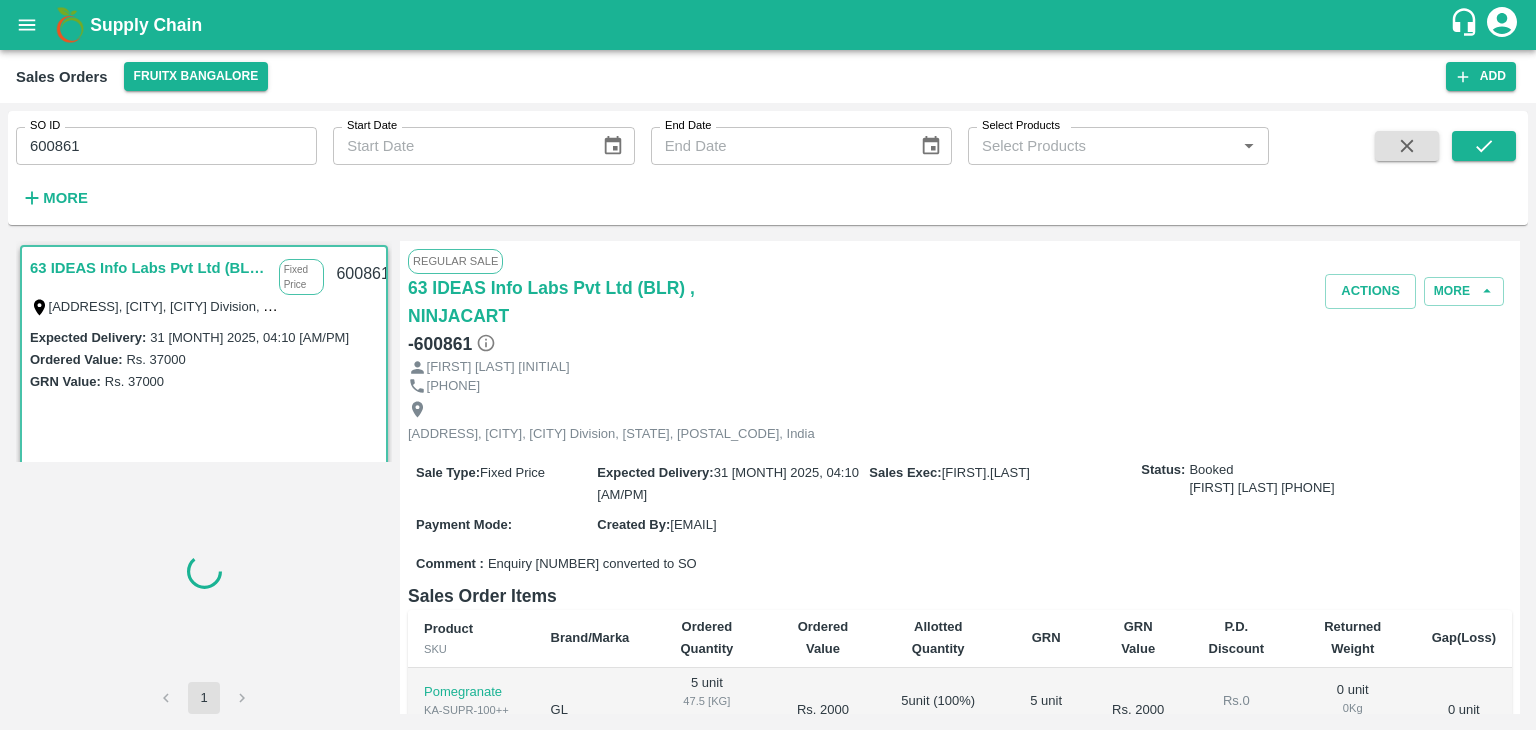 type 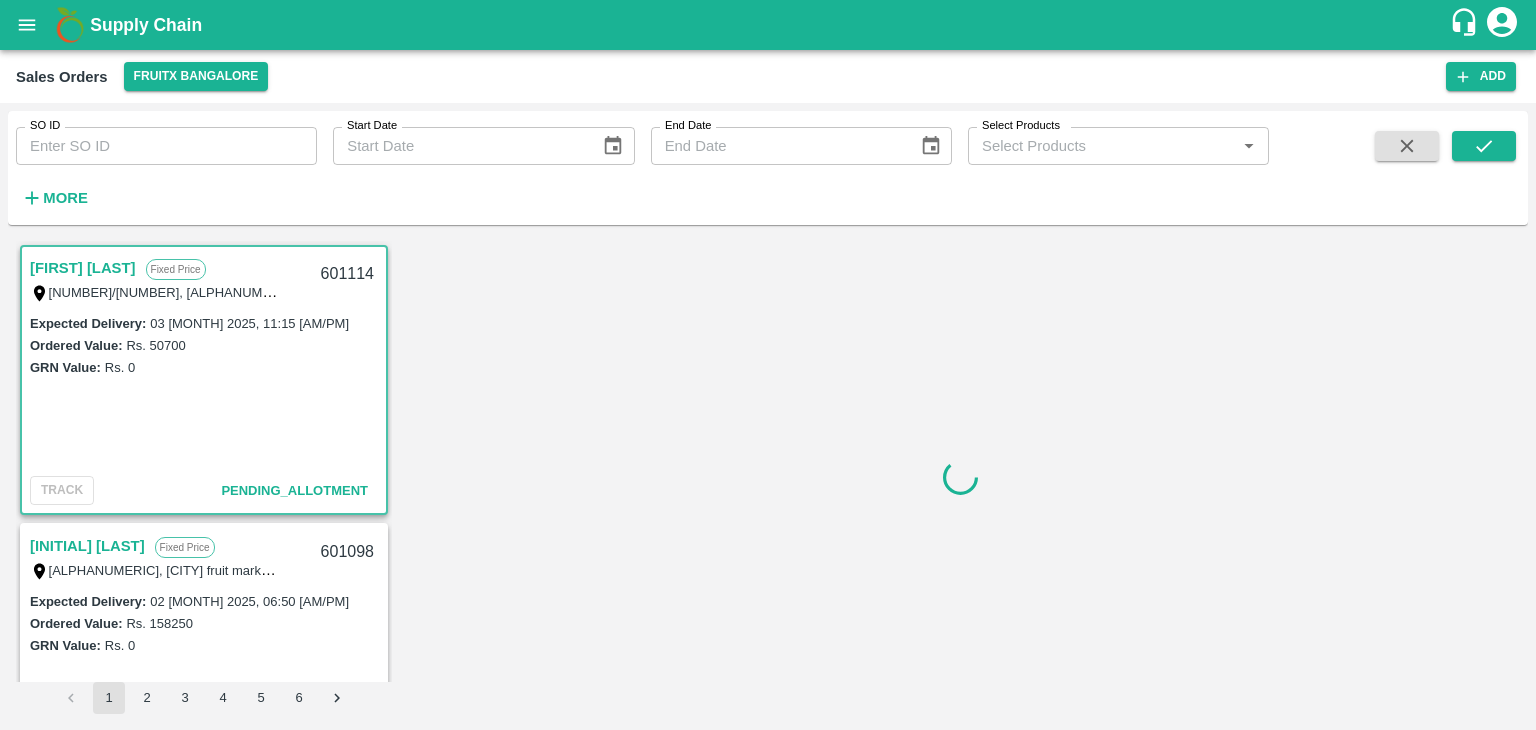 scroll, scrollTop: 5, scrollLeft: 0, axis: vertical 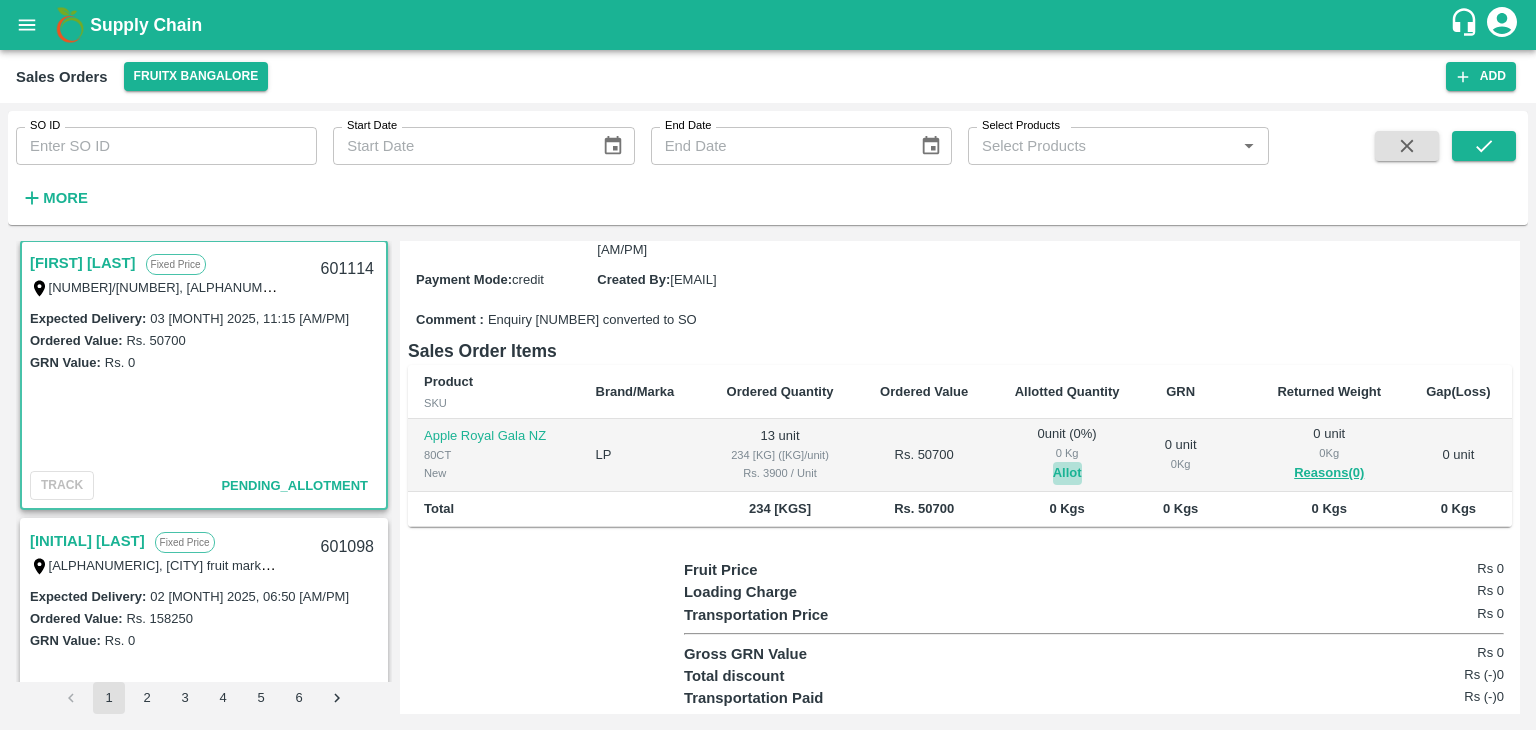 click on "Allot" at bounding box center (1067, 473) 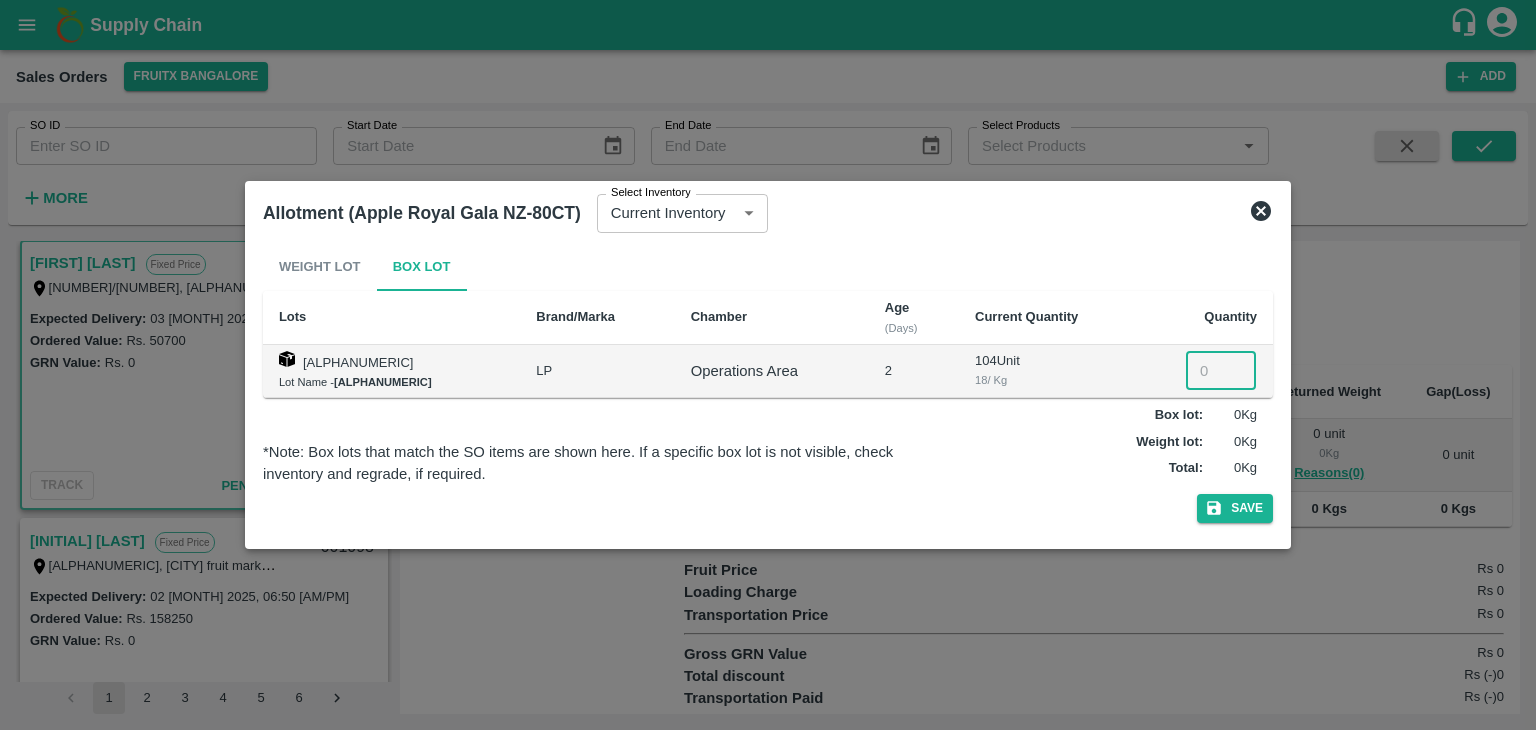 click at bounding box center (1221, 371) 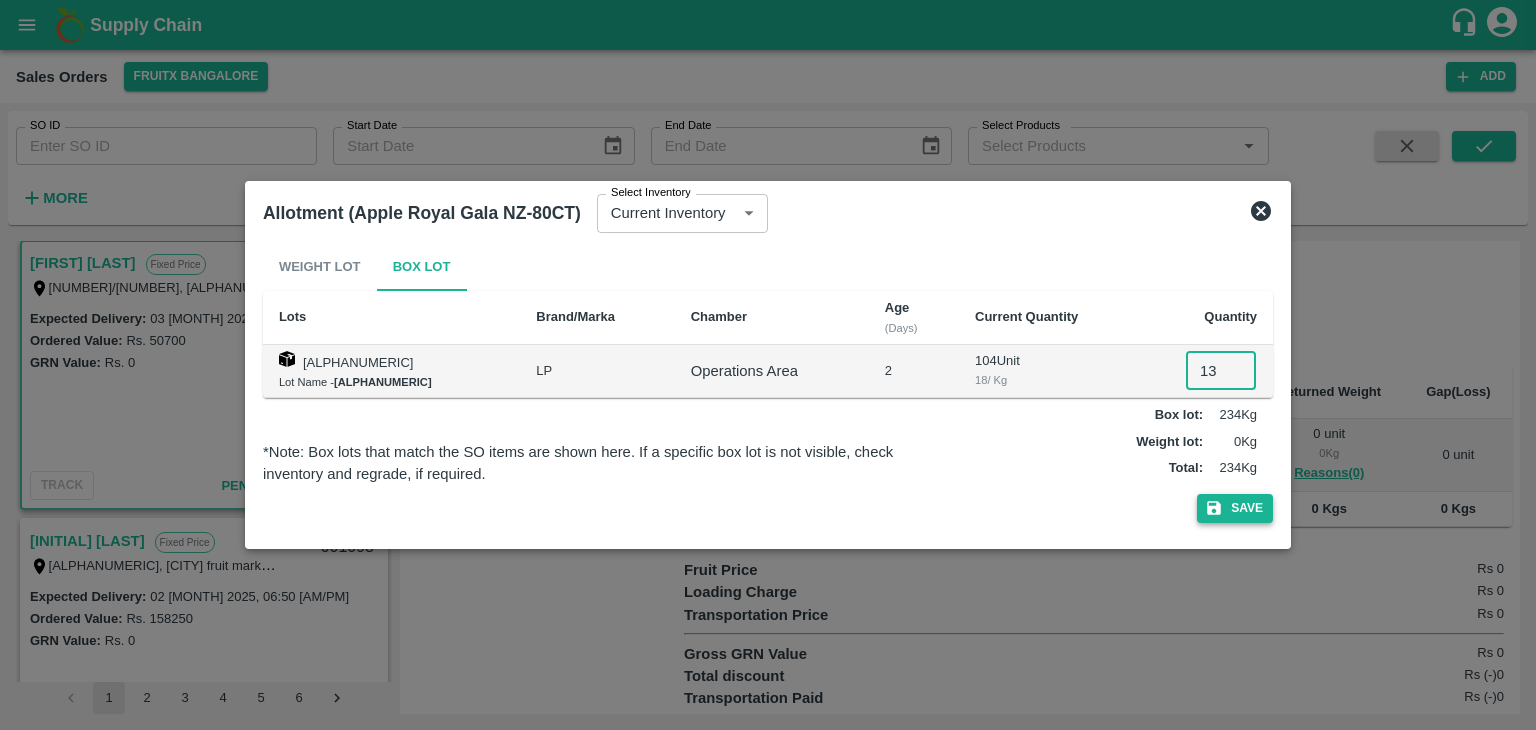 type on "13" 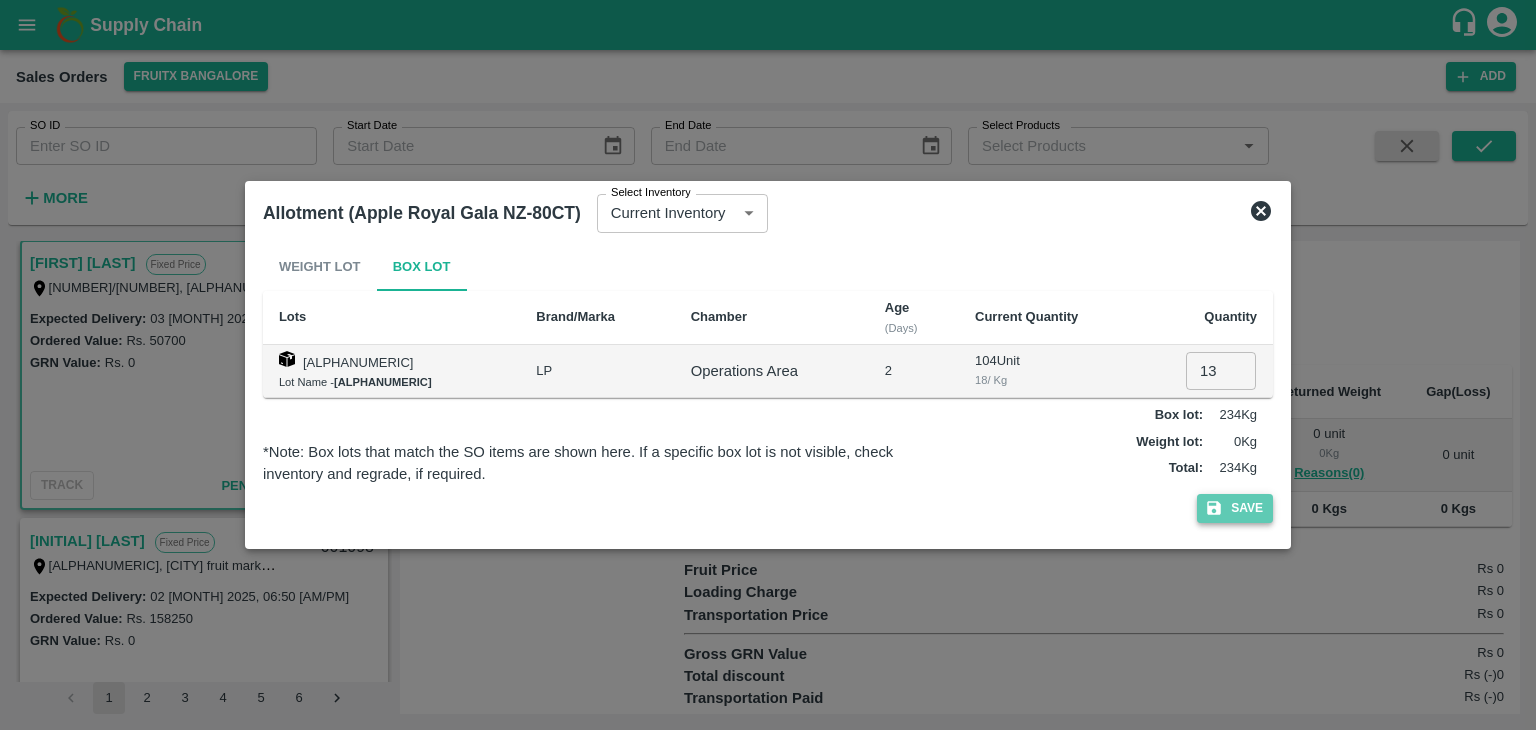 click on "Save" at bounding box center [1235, 508] 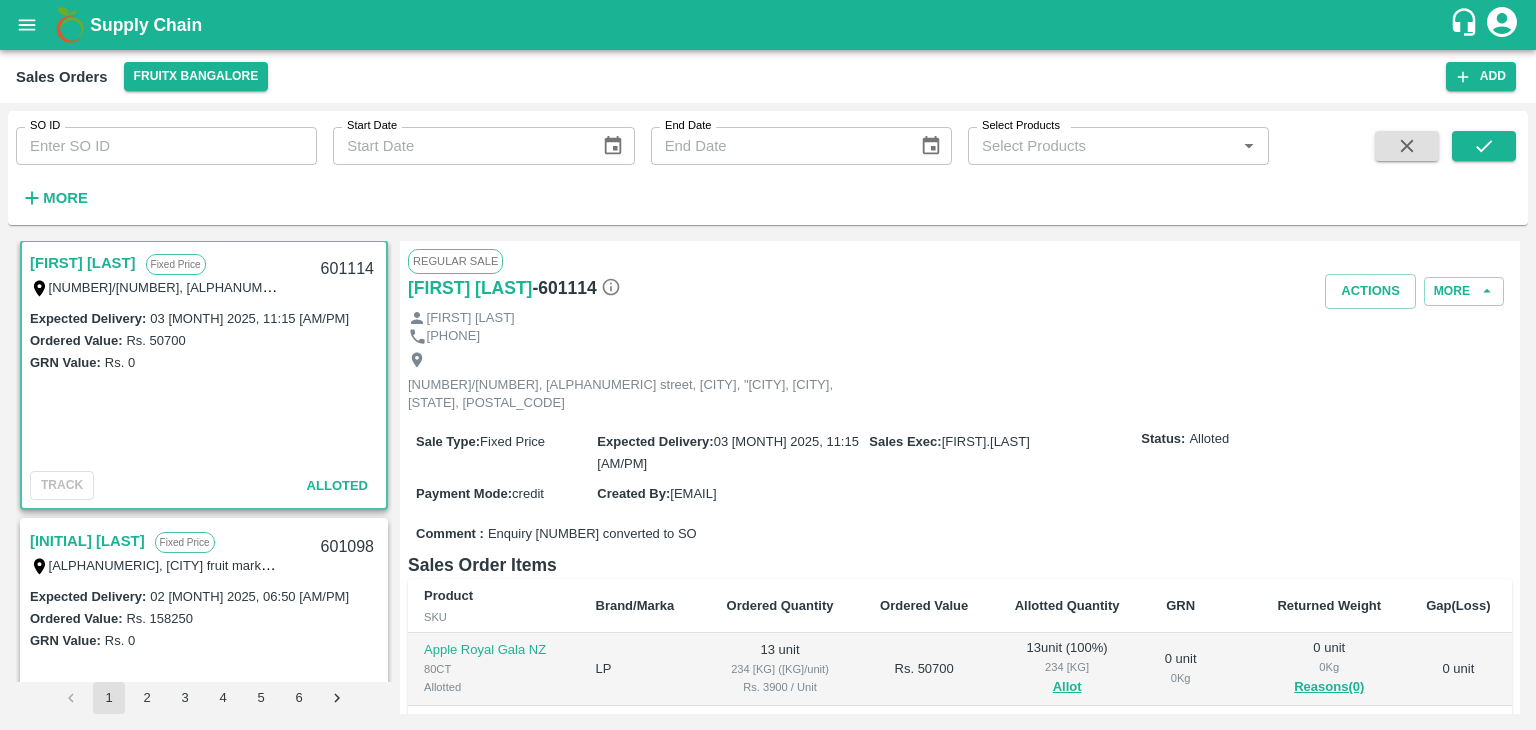 click on "601114" at bounding box center [347, 269] 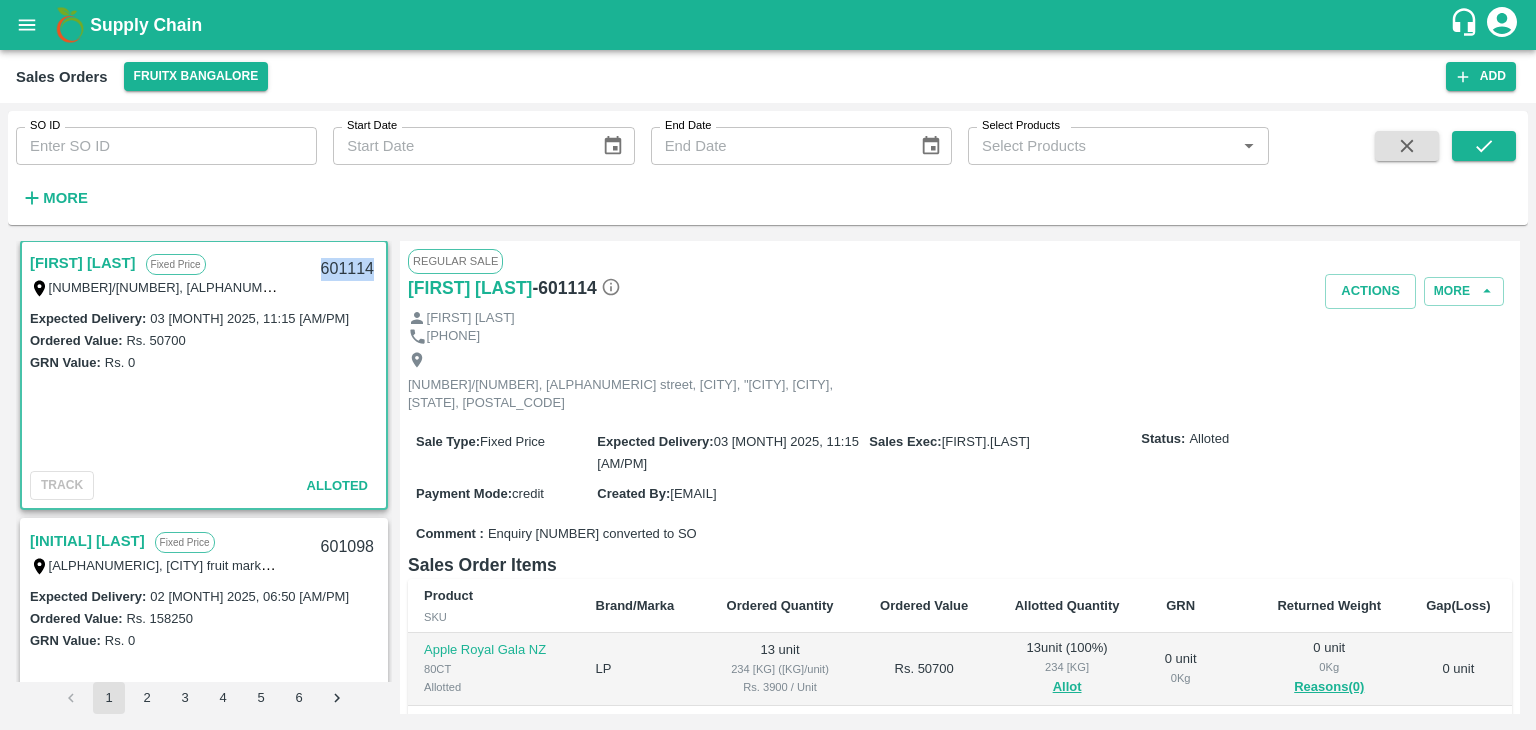 click on "601114" at bounding box center (347, 269) 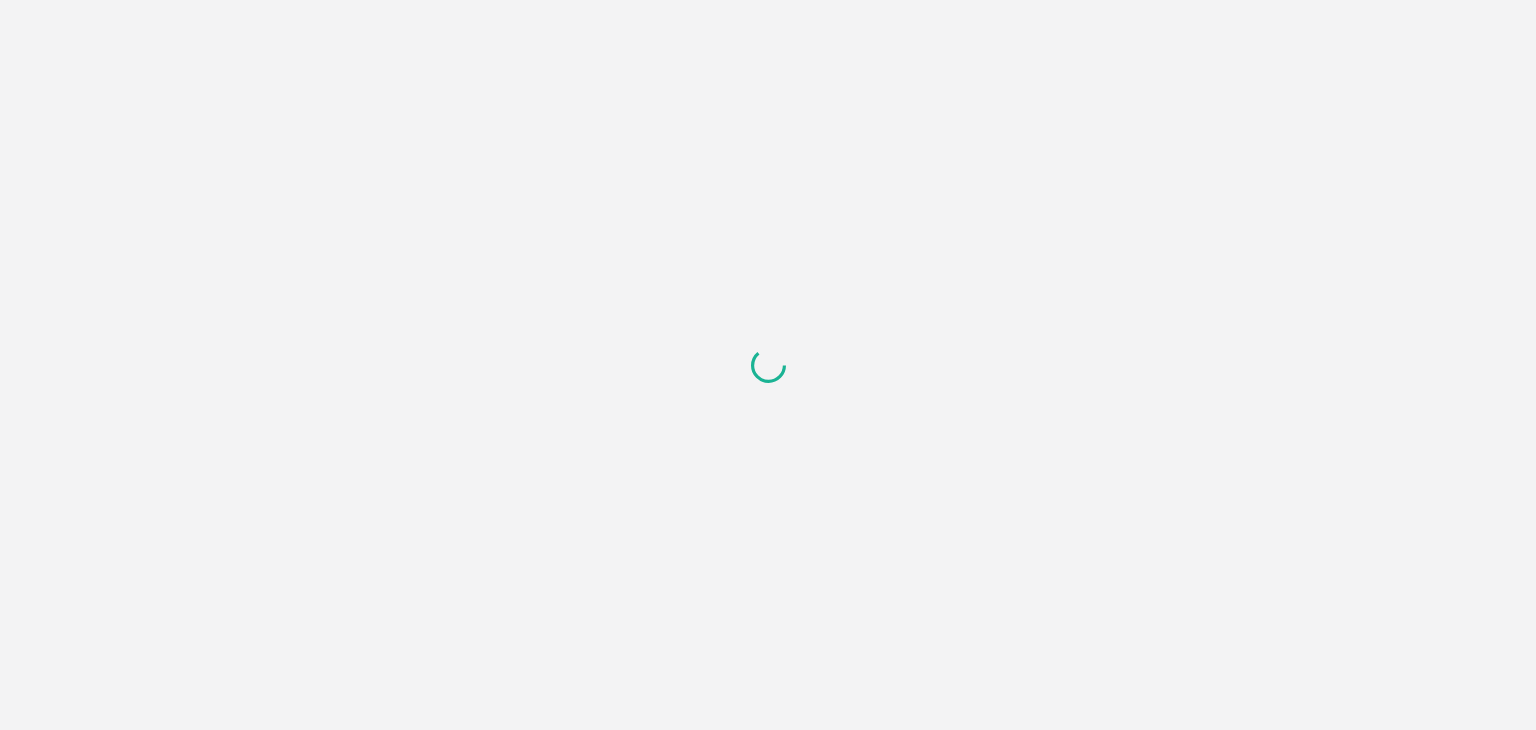 scroll, scrollTop: 0, scrollLeft: 0, axis: both 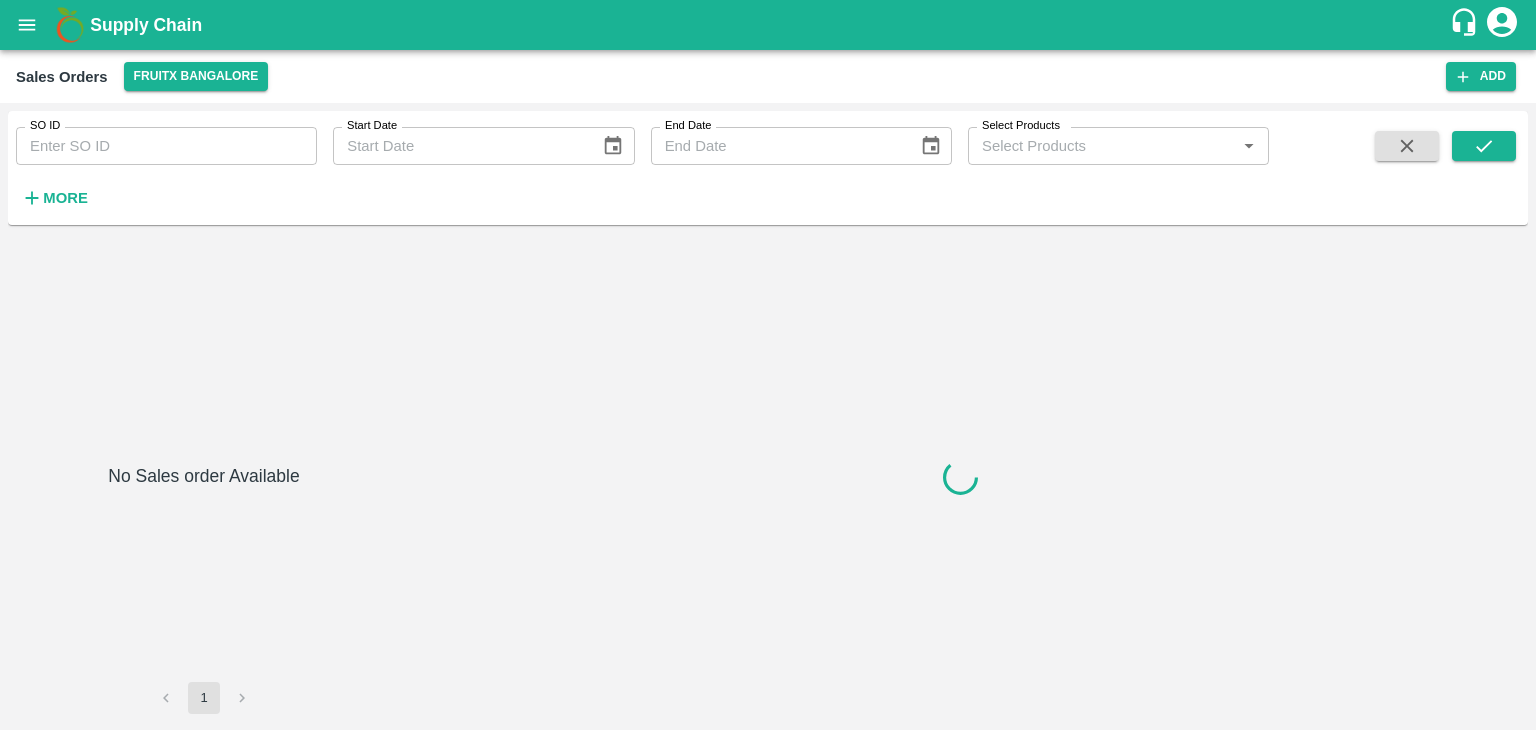 type on "600861" 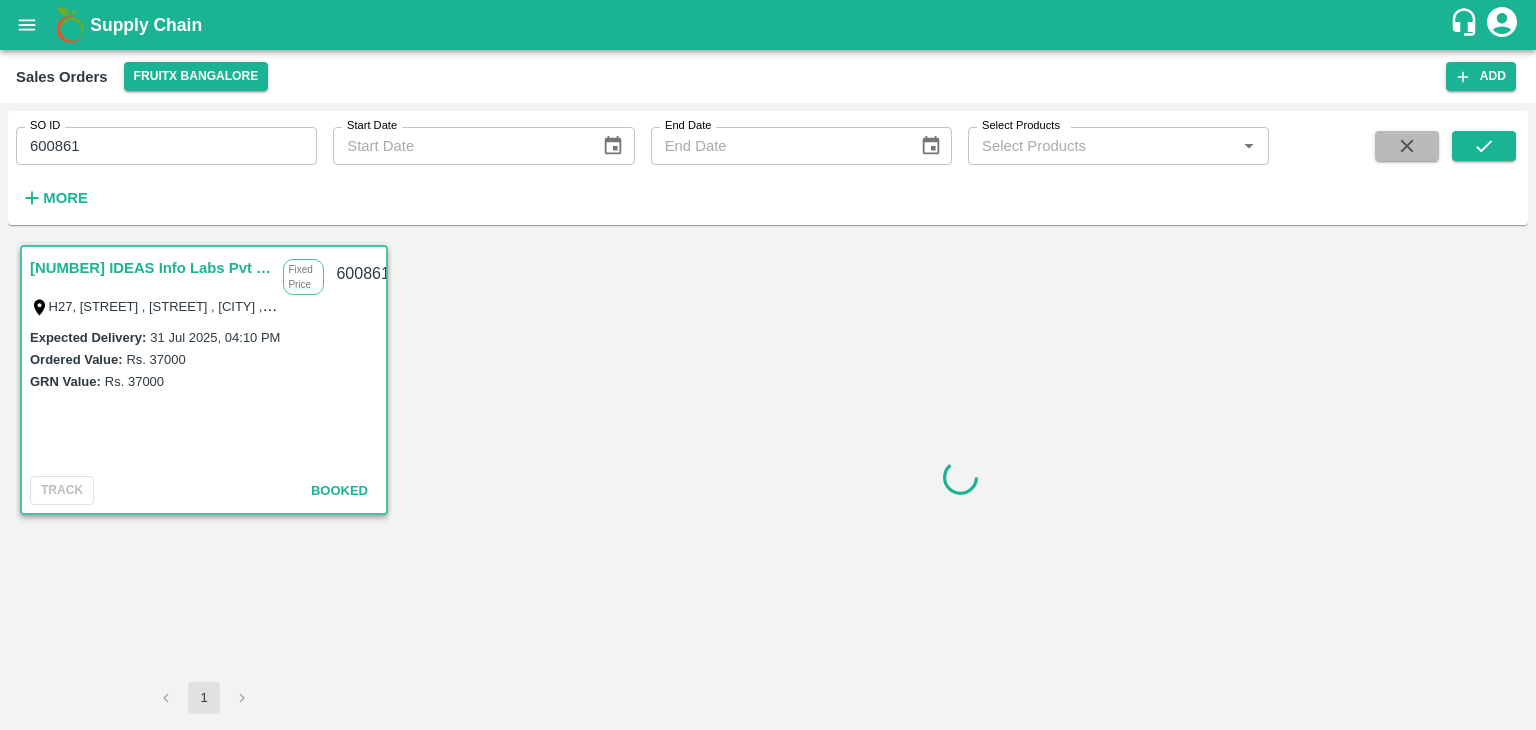 click 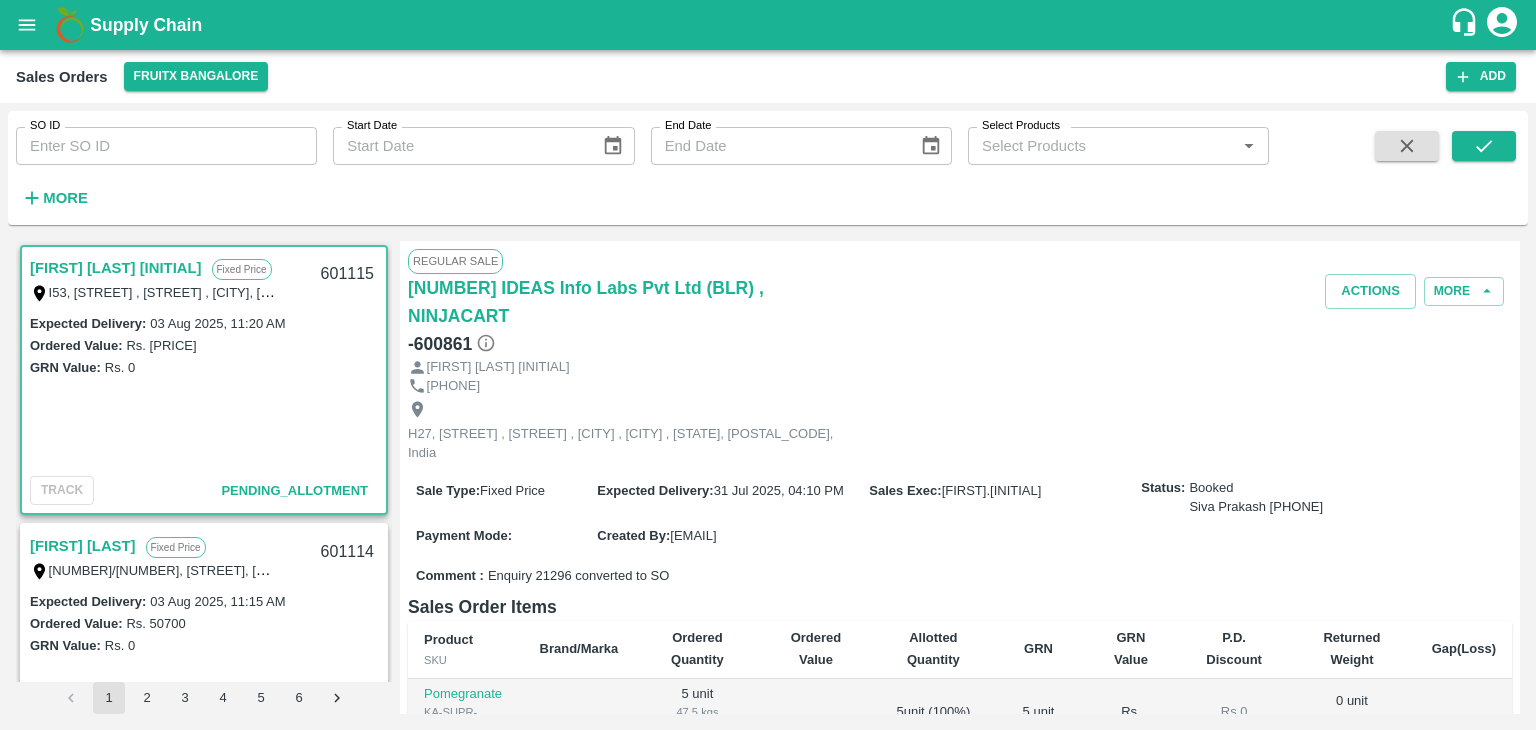 scroll, scrollTop: 5, scrollLeft: 0, axis: vertical 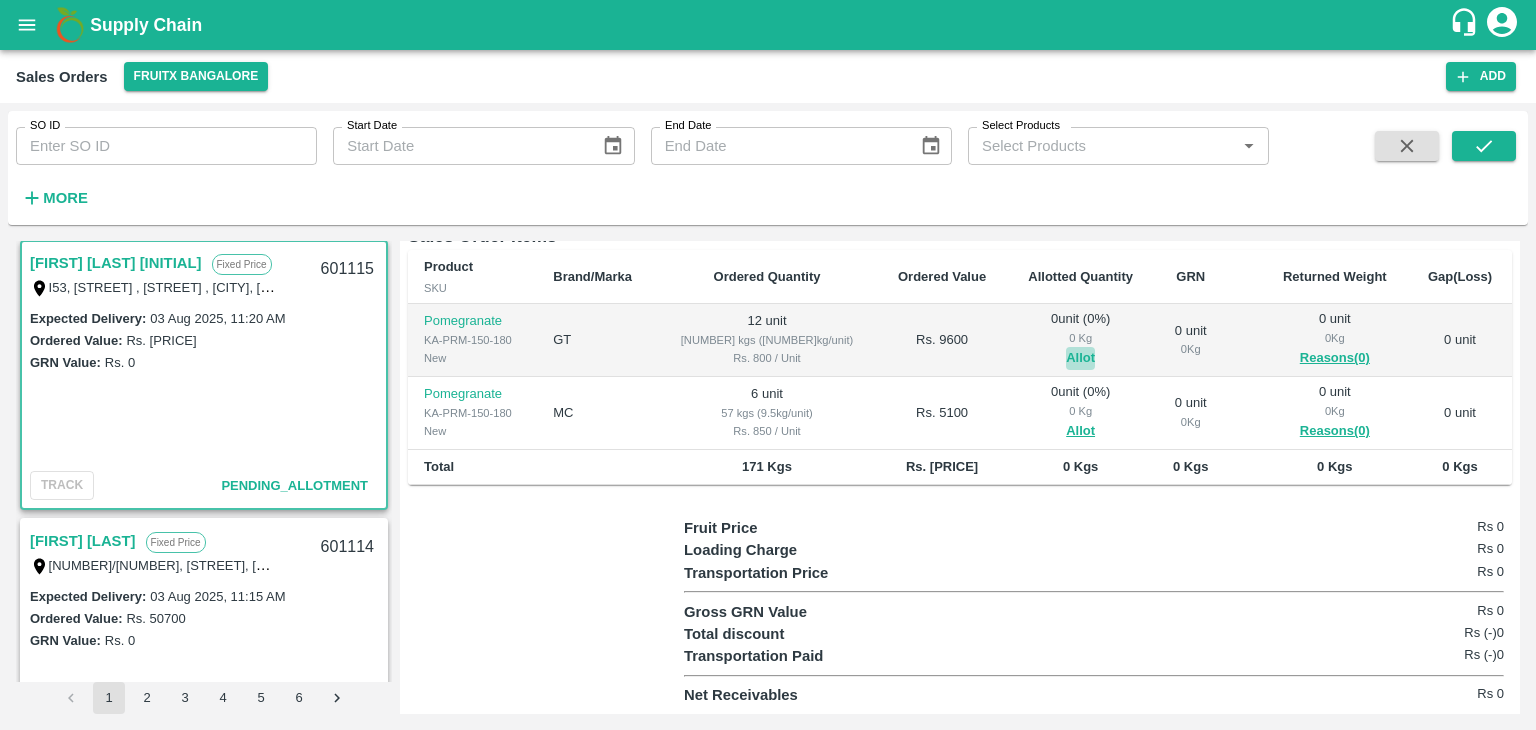 click on "Allot" at bounding box center [1080, 358] 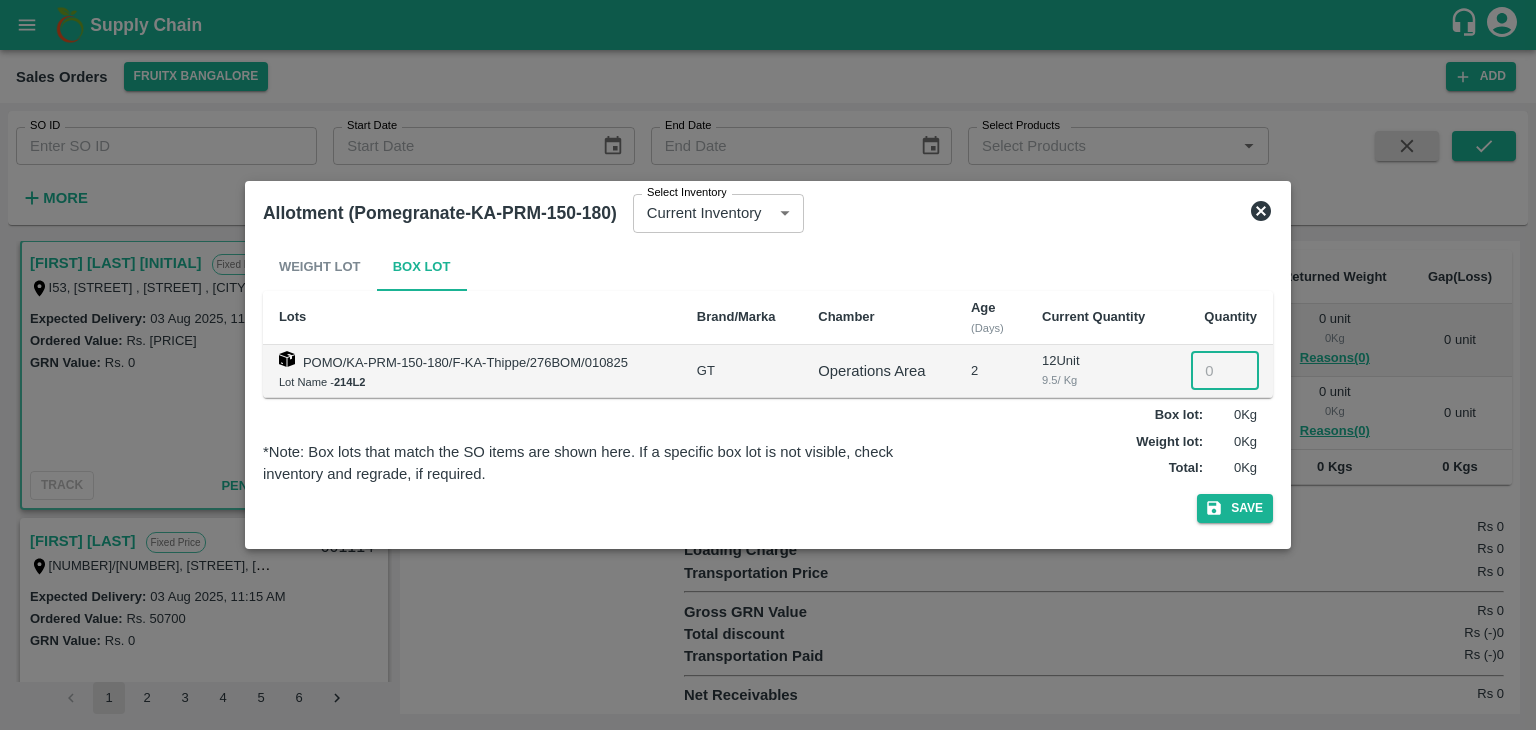 click at bounding box center [1225, 371] 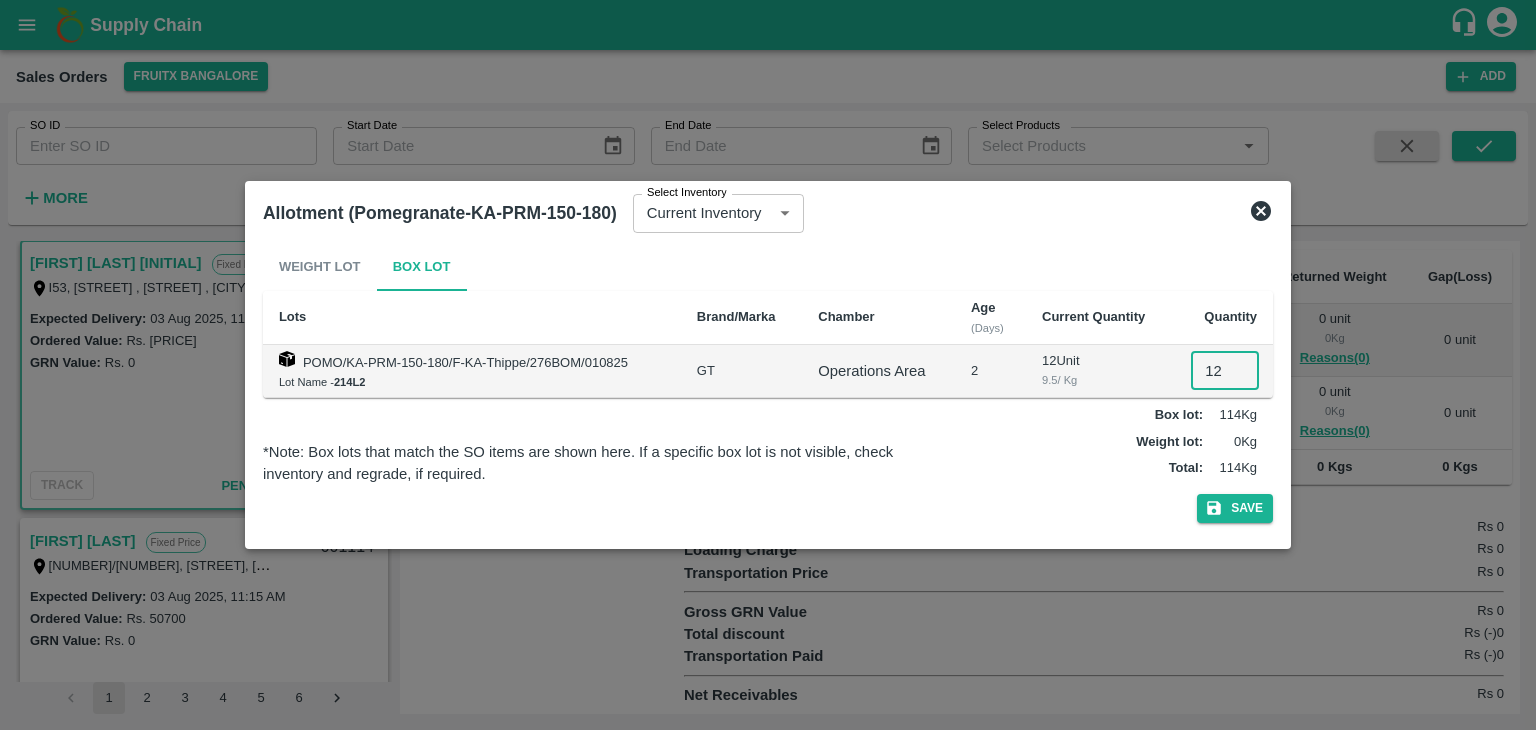 type on "12" 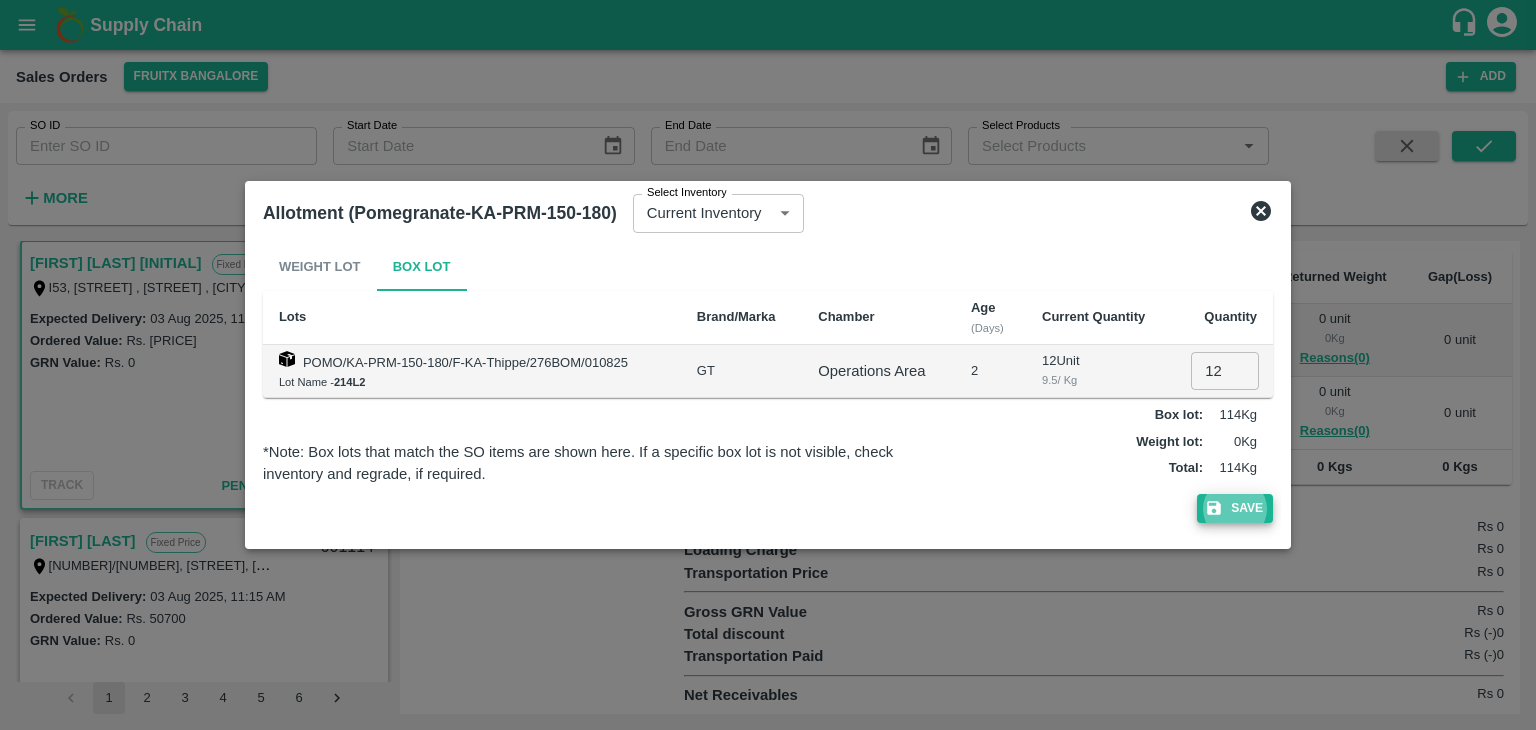 type 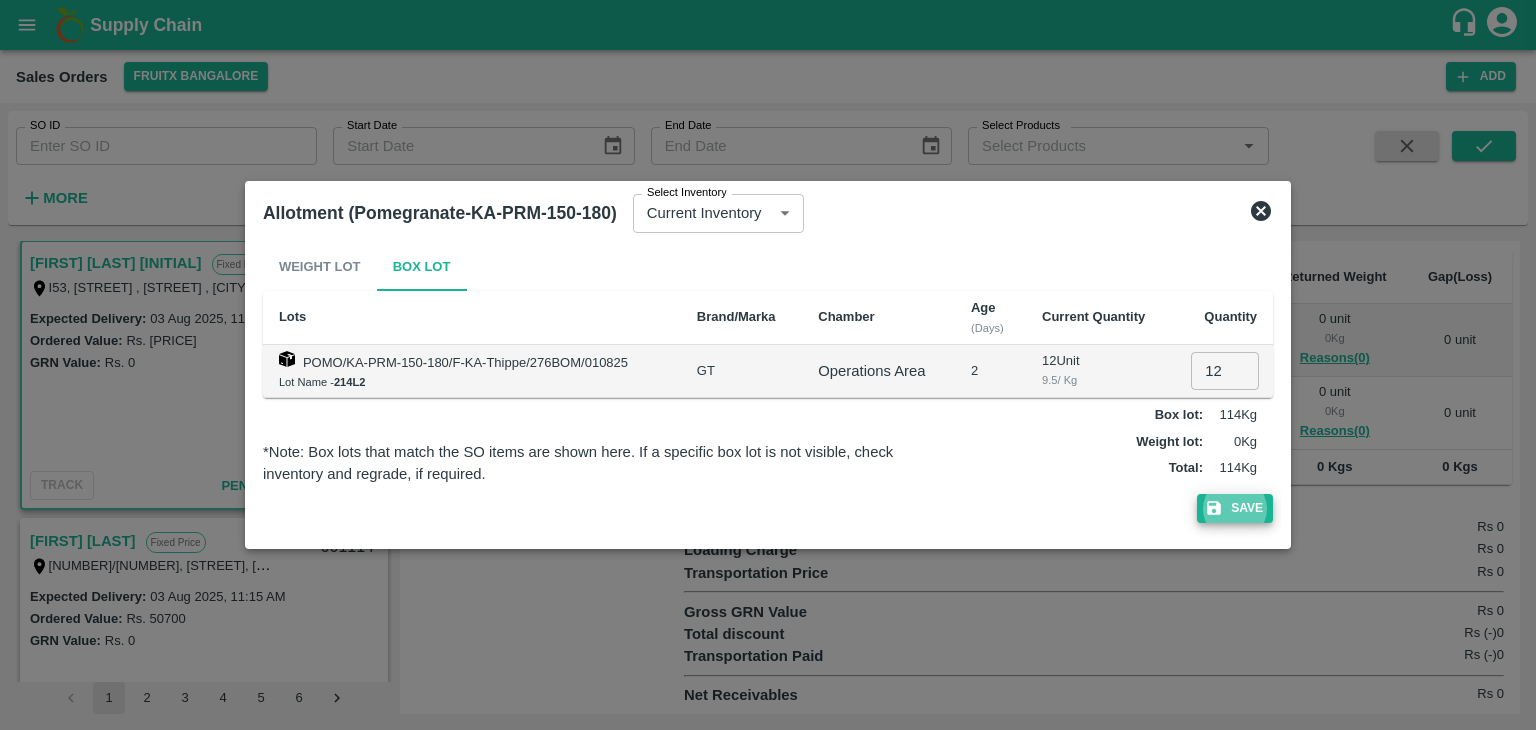 click on "Save" at bounding box center [1235, 508] 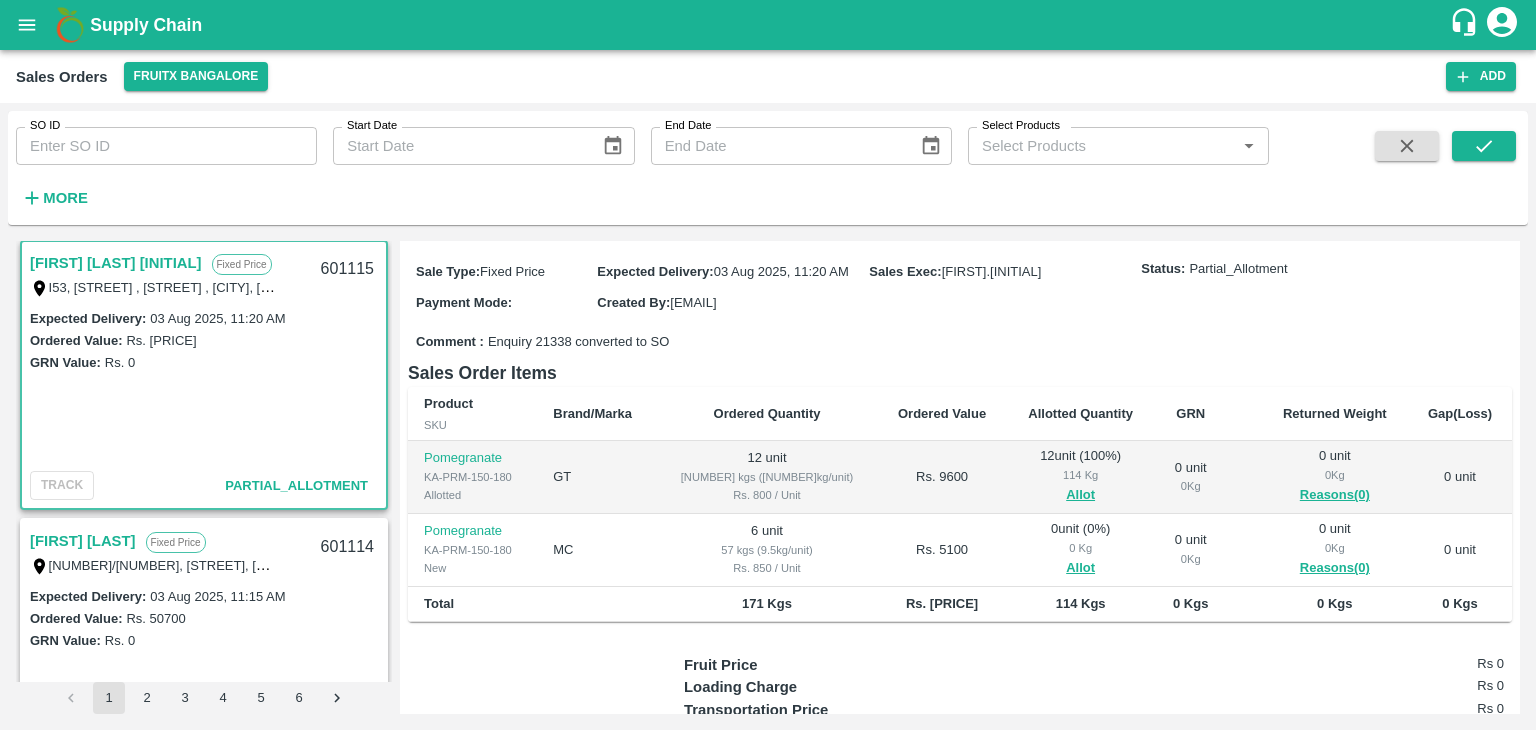 scroll, scrollTop: 152, scrollLeft: 0, axis: vertical 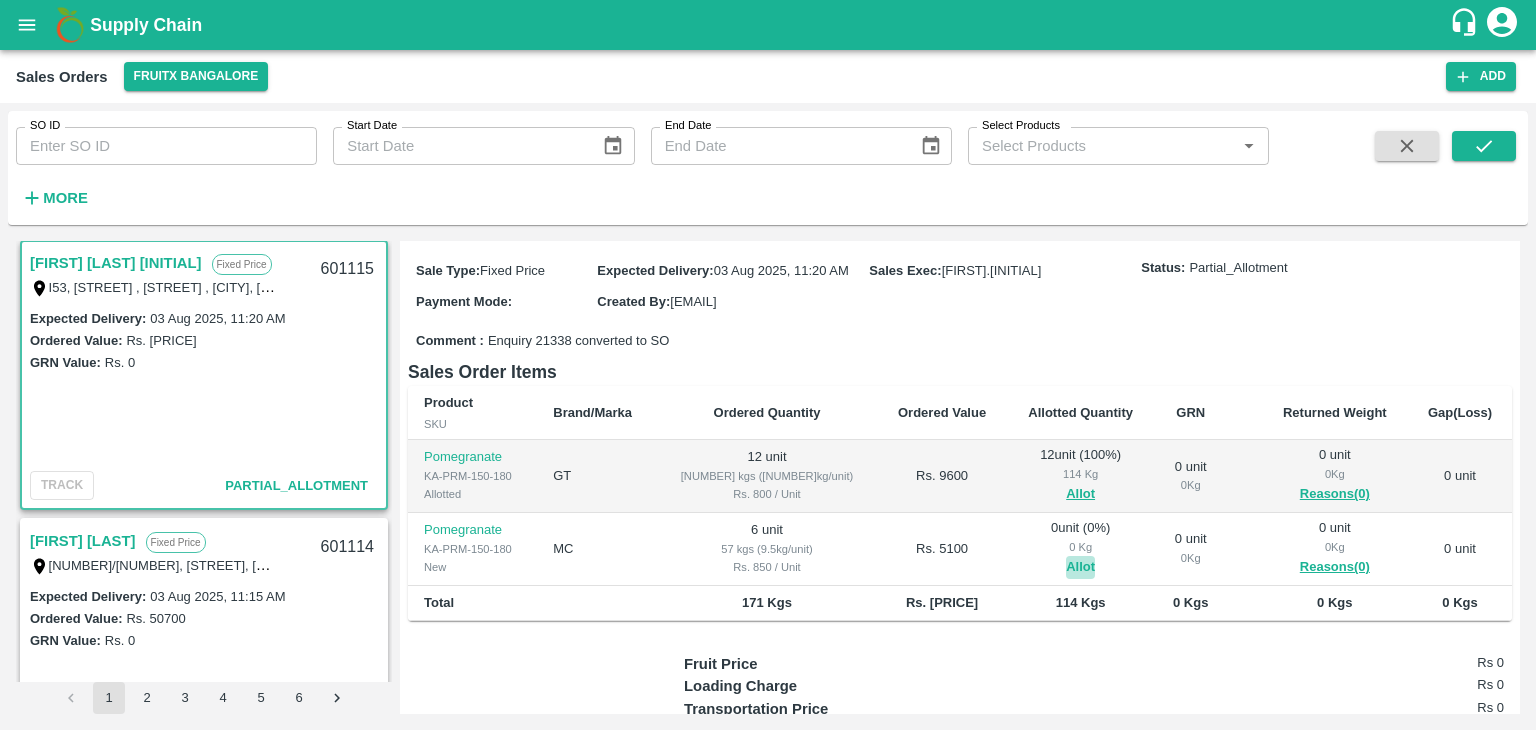 click on "Allot" at bounding box center (1080, 567) 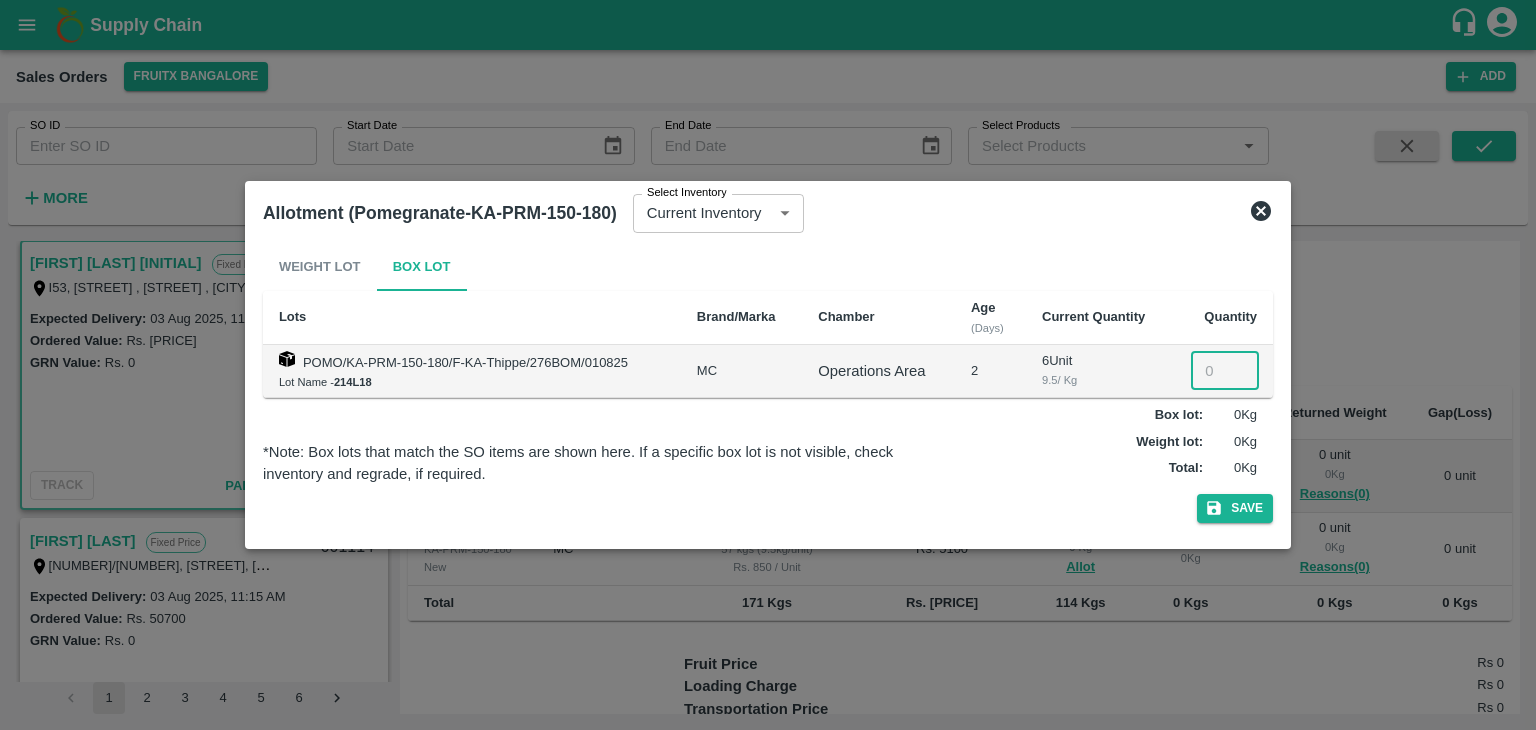 click at bounding box center (1225, 371) 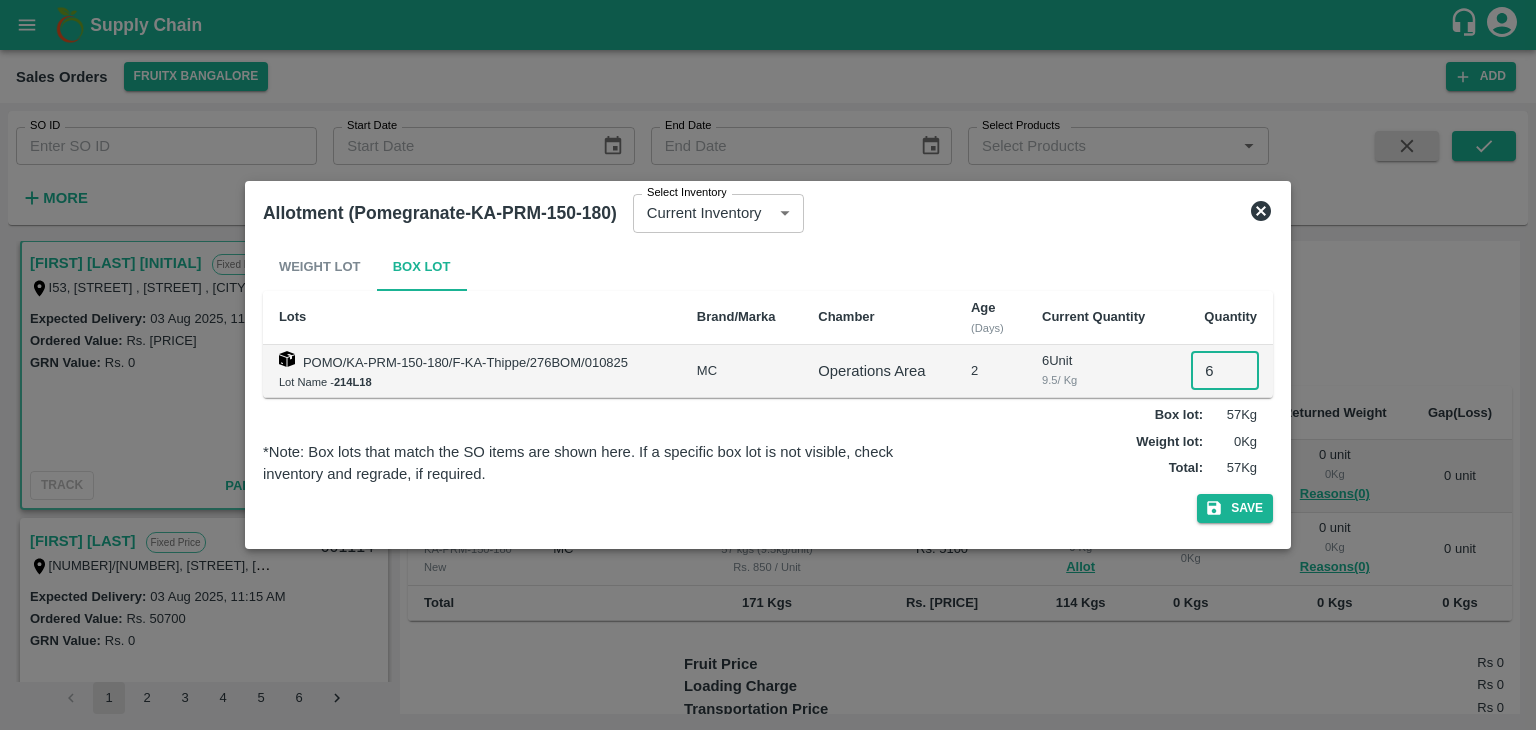 type on "6" 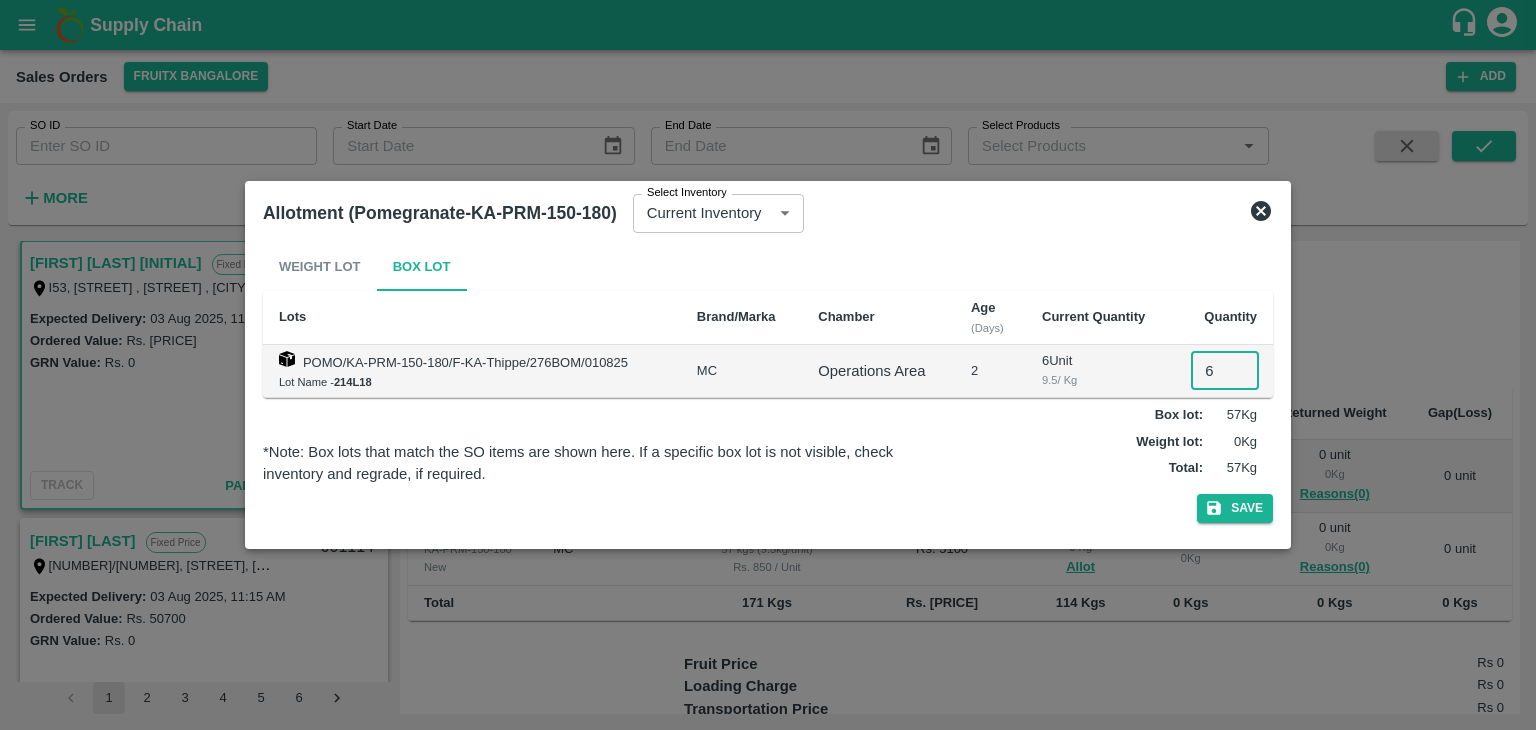 type 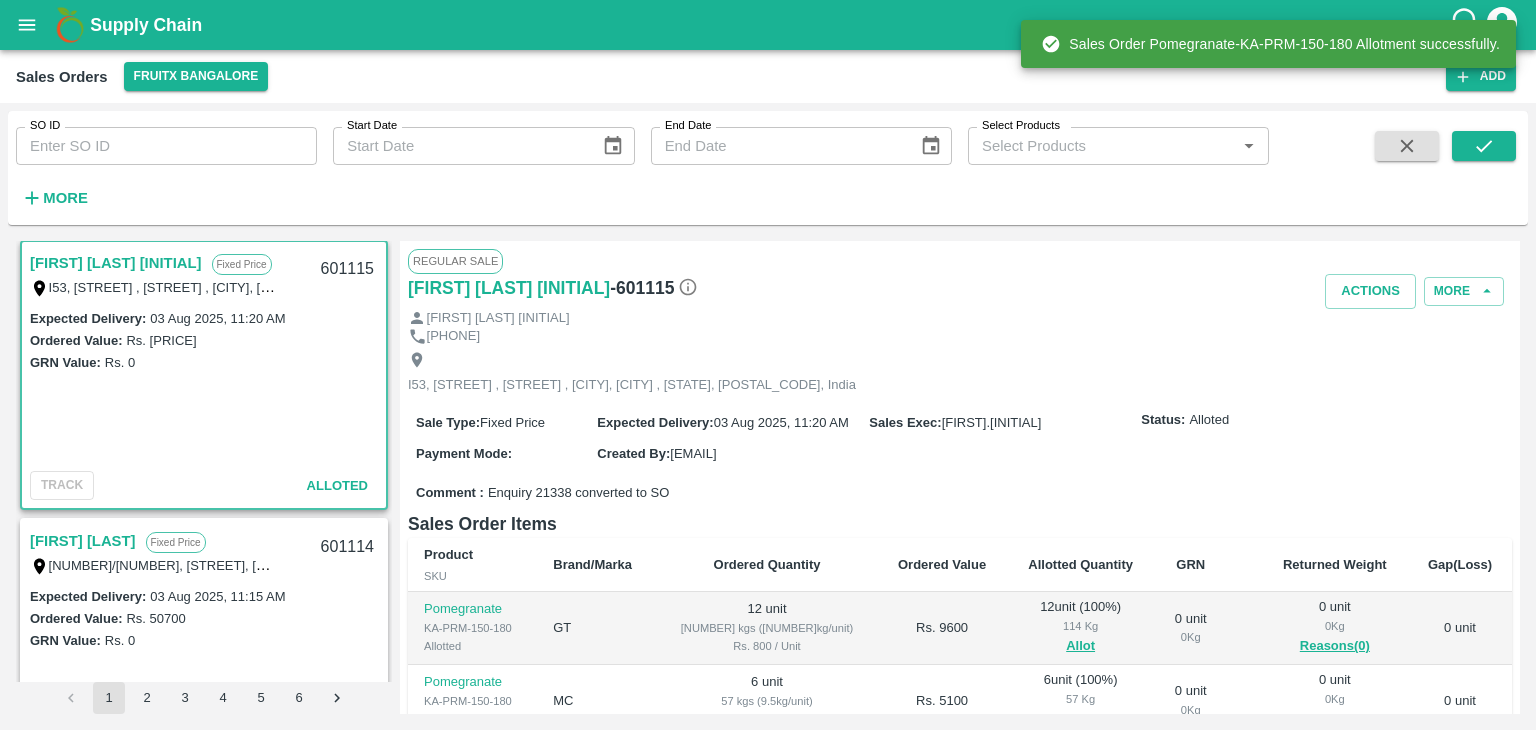 click on "601115" at bounding box center [347, 269] 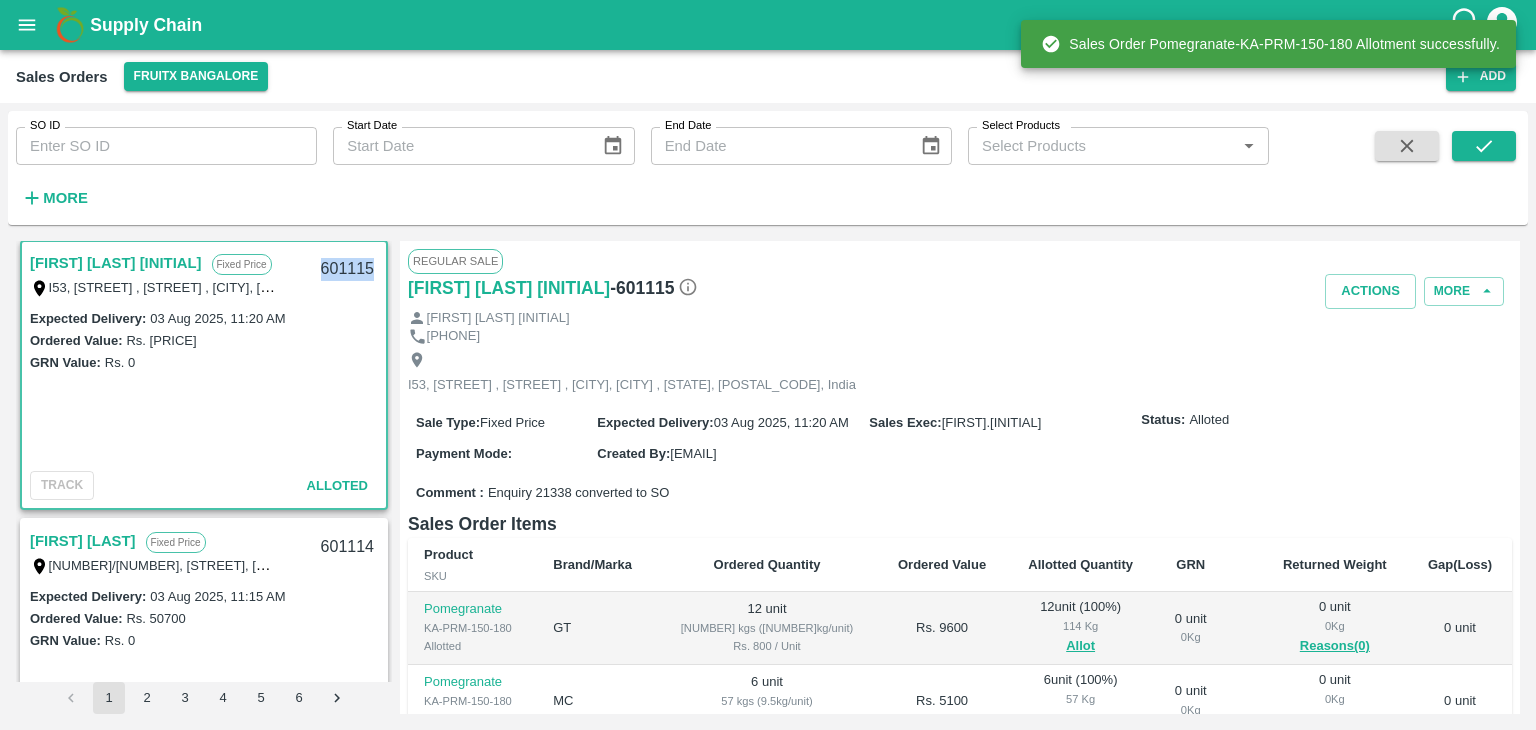 click on "601115" at bounding box center [347, 269] 